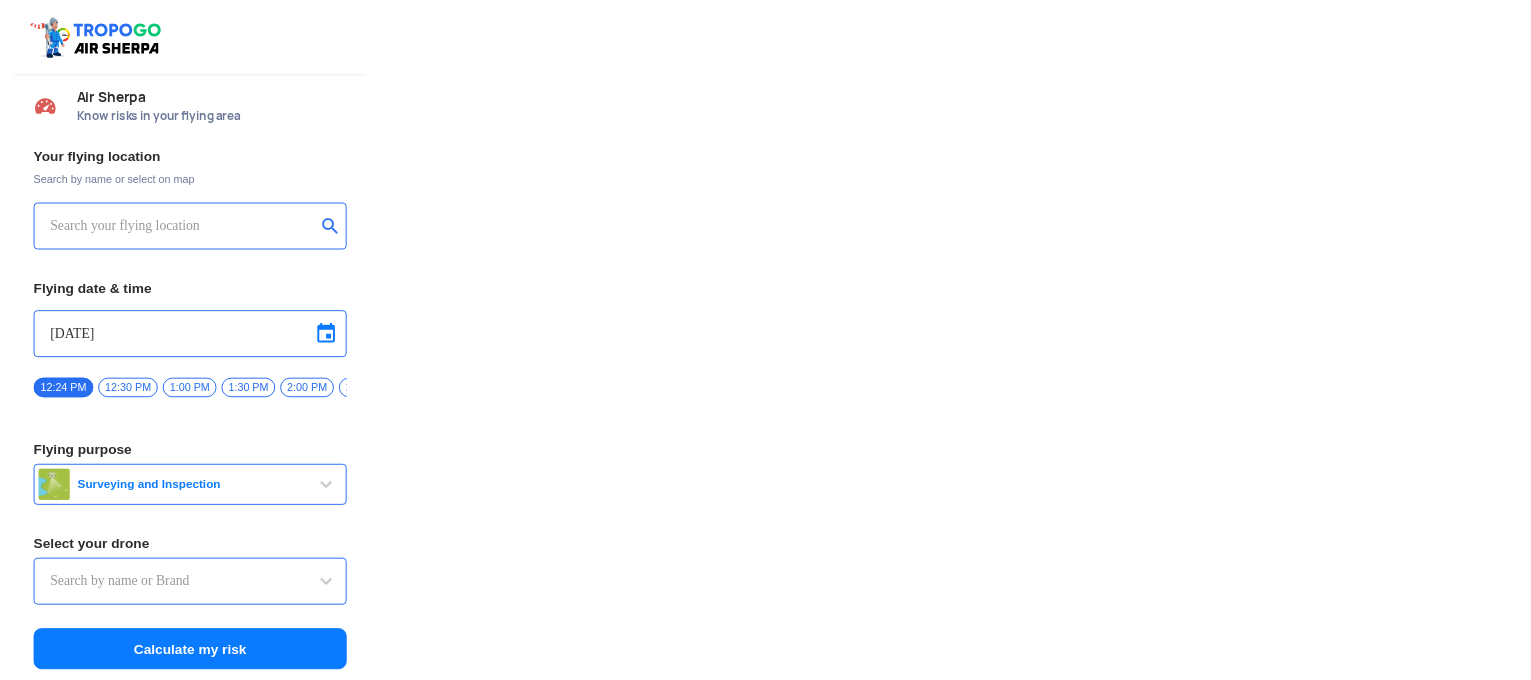 scroll, scrollTop: 0, scrollLeft: 0, axis: both 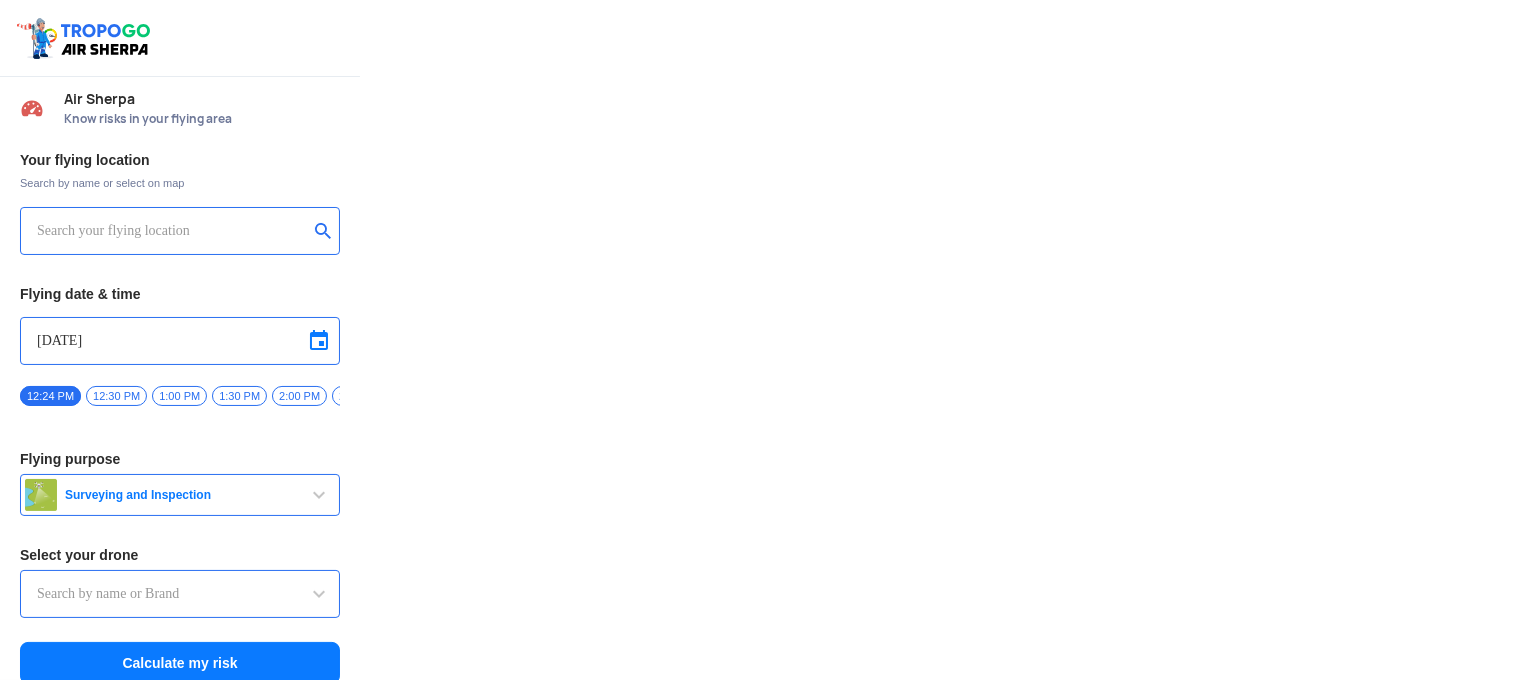type on "Lookout VTOL_Tactical" 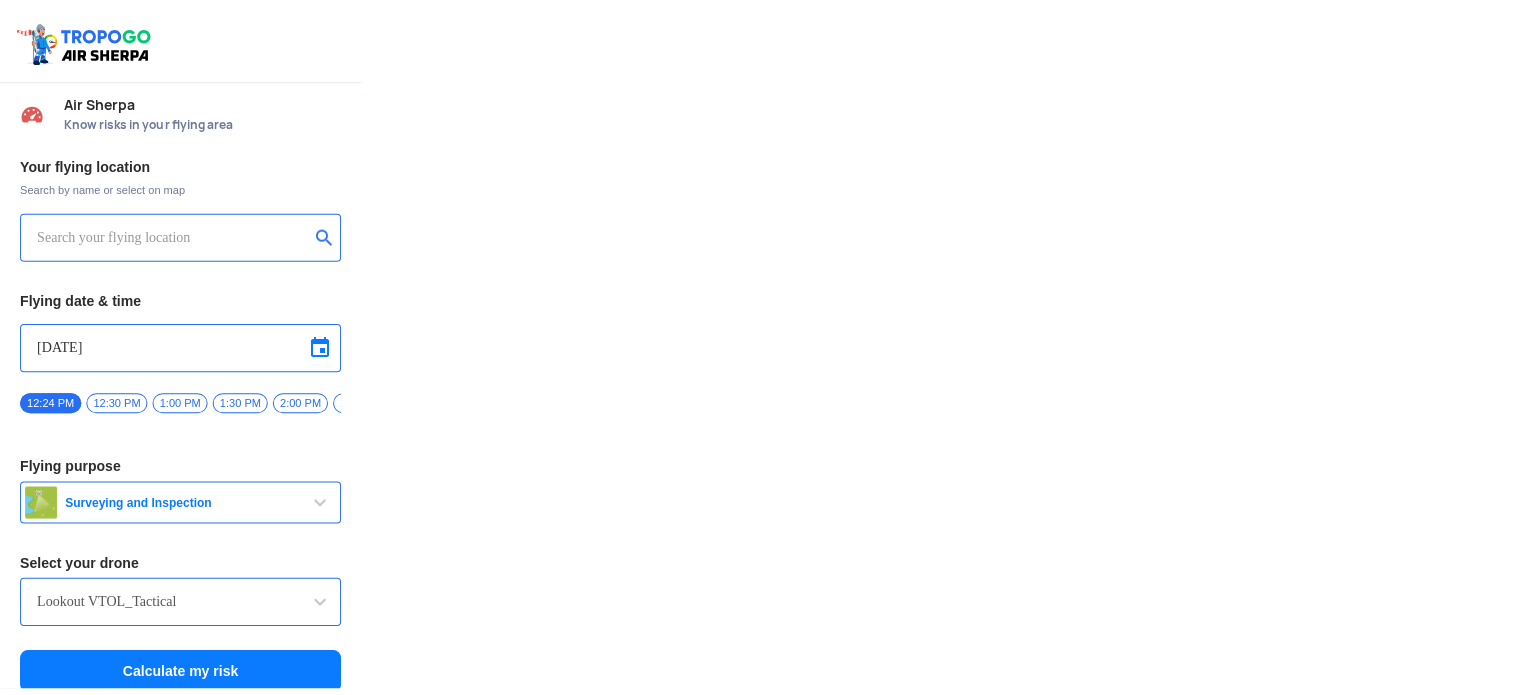 scroll, scrollTop: 0, scrollLeft: 0, axis: both 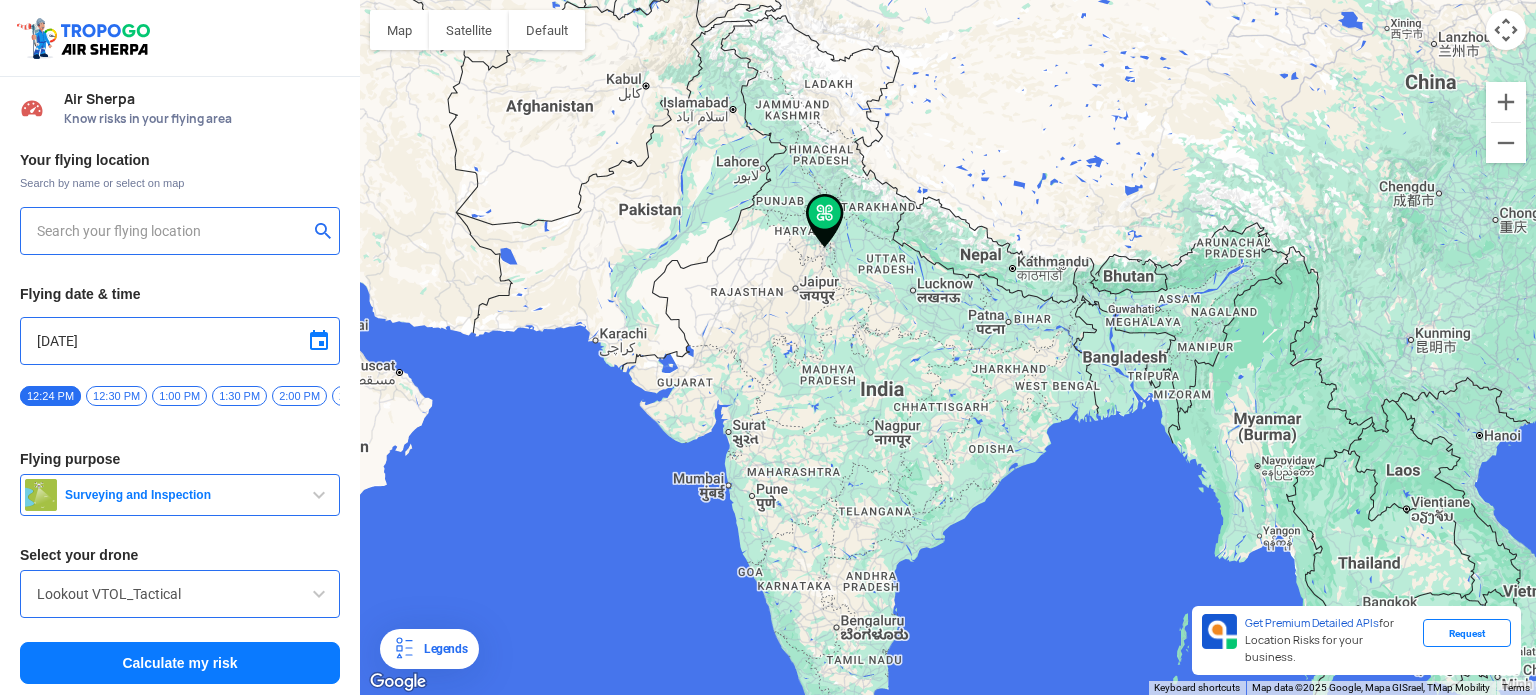 type on "408, Rao Gajraj Singh Marg, Electronic City, Phase IV, Udyog Vihar, Sector 18, [CITY], [STATE] 122015, India" 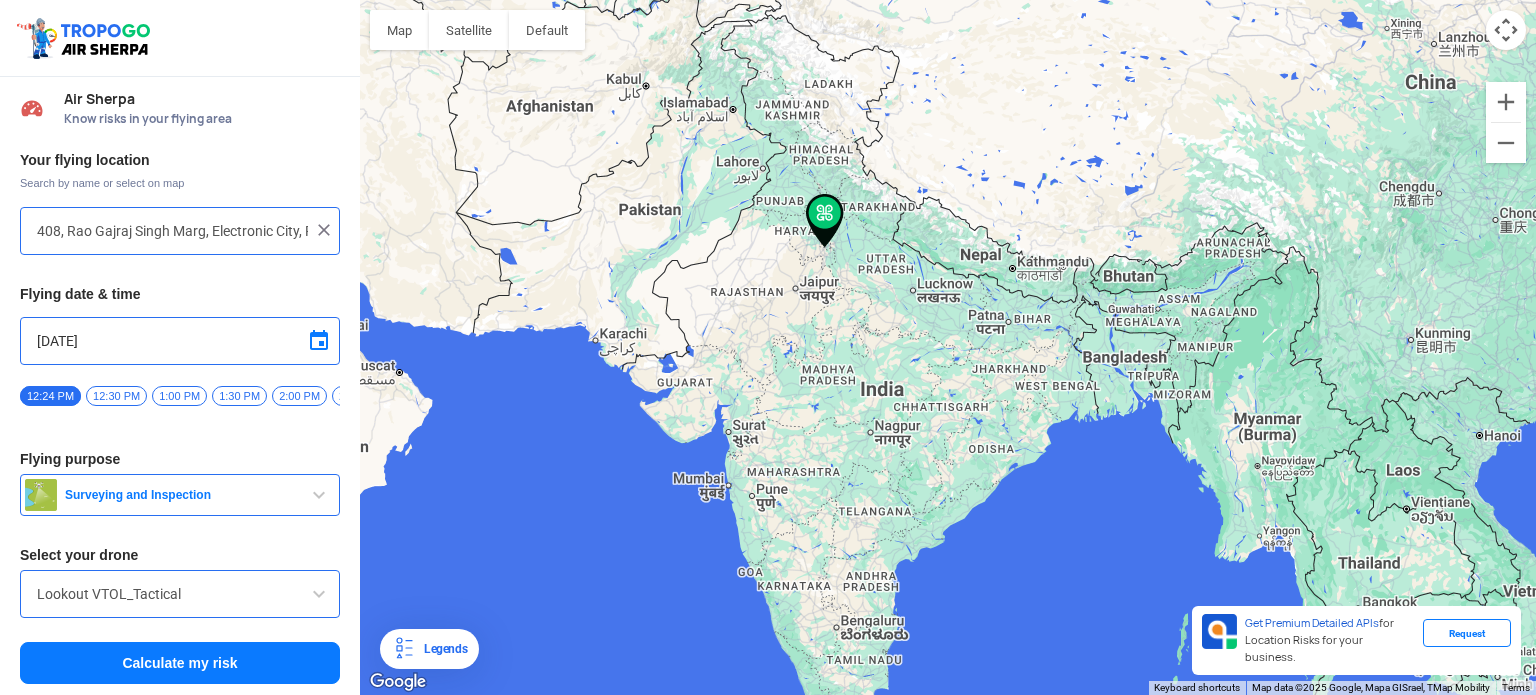 click at bounding box center [324, 230] 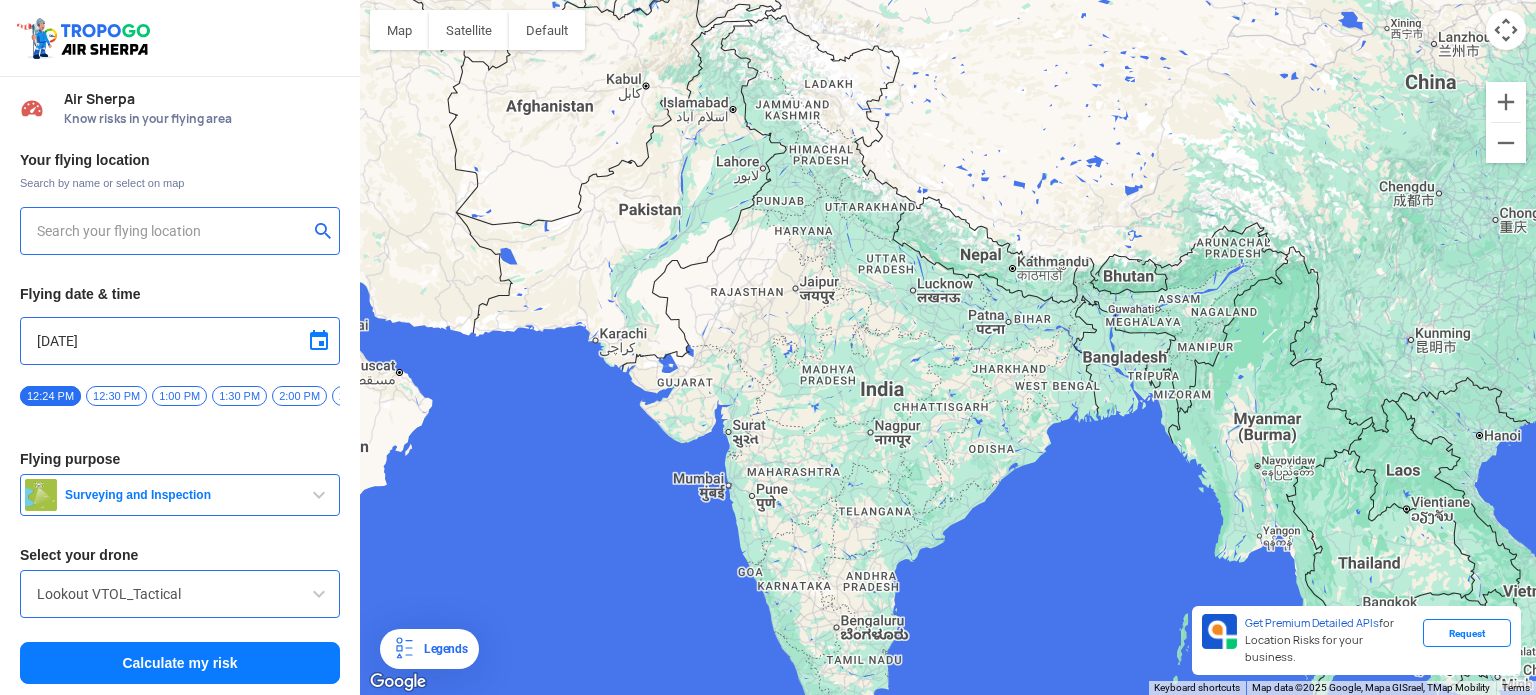 click at bounding box center (172, 231) 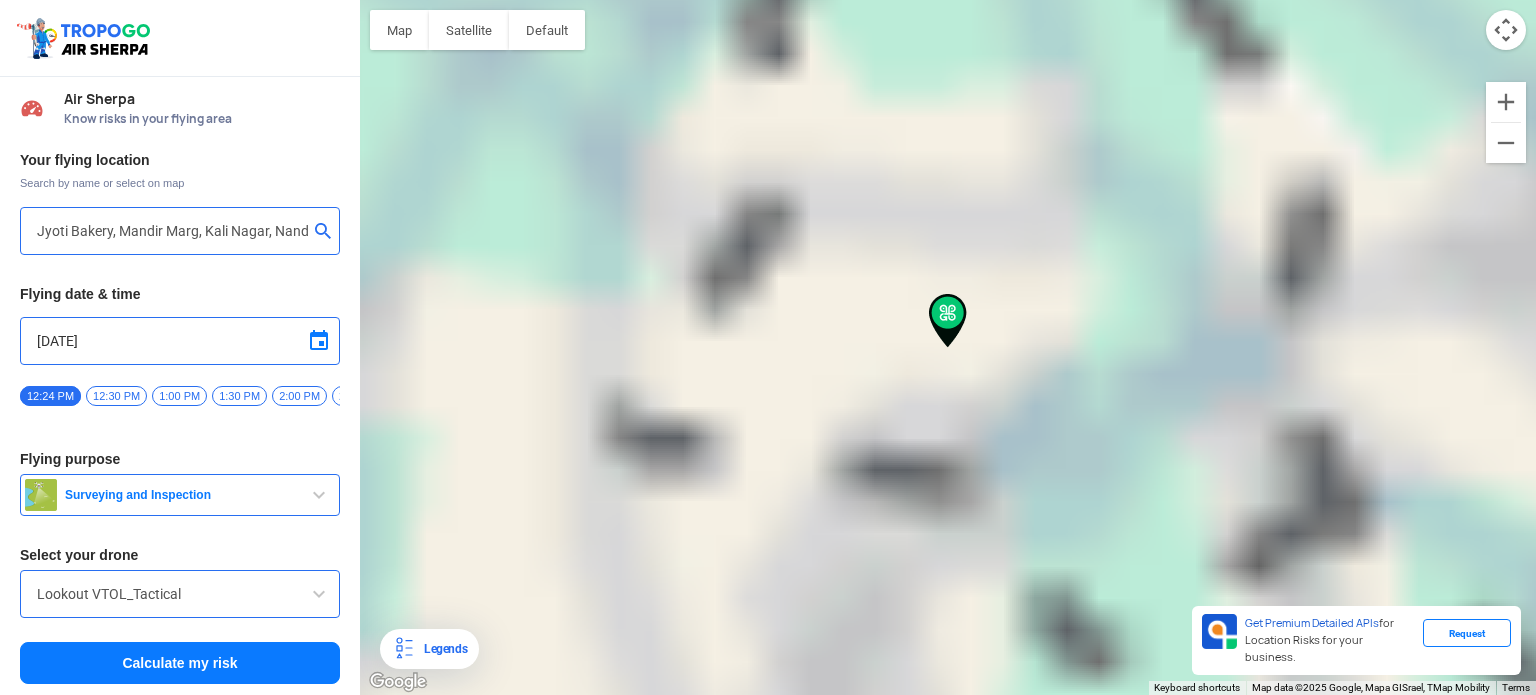 type on "[NUMBER], [STREET], [STREET], [STREET], [STREET], [CITY], [STATE], [POSTAL_CODE], [COUNTRY]" 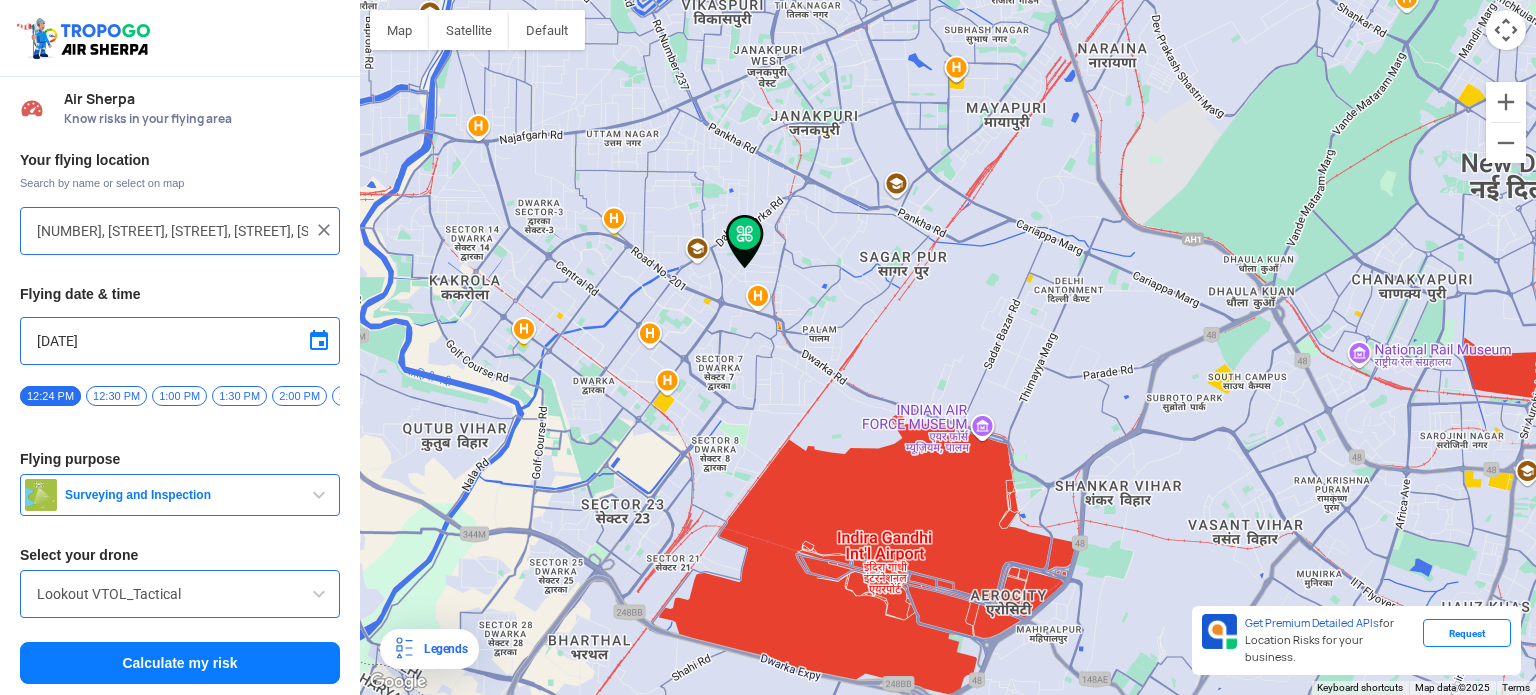click 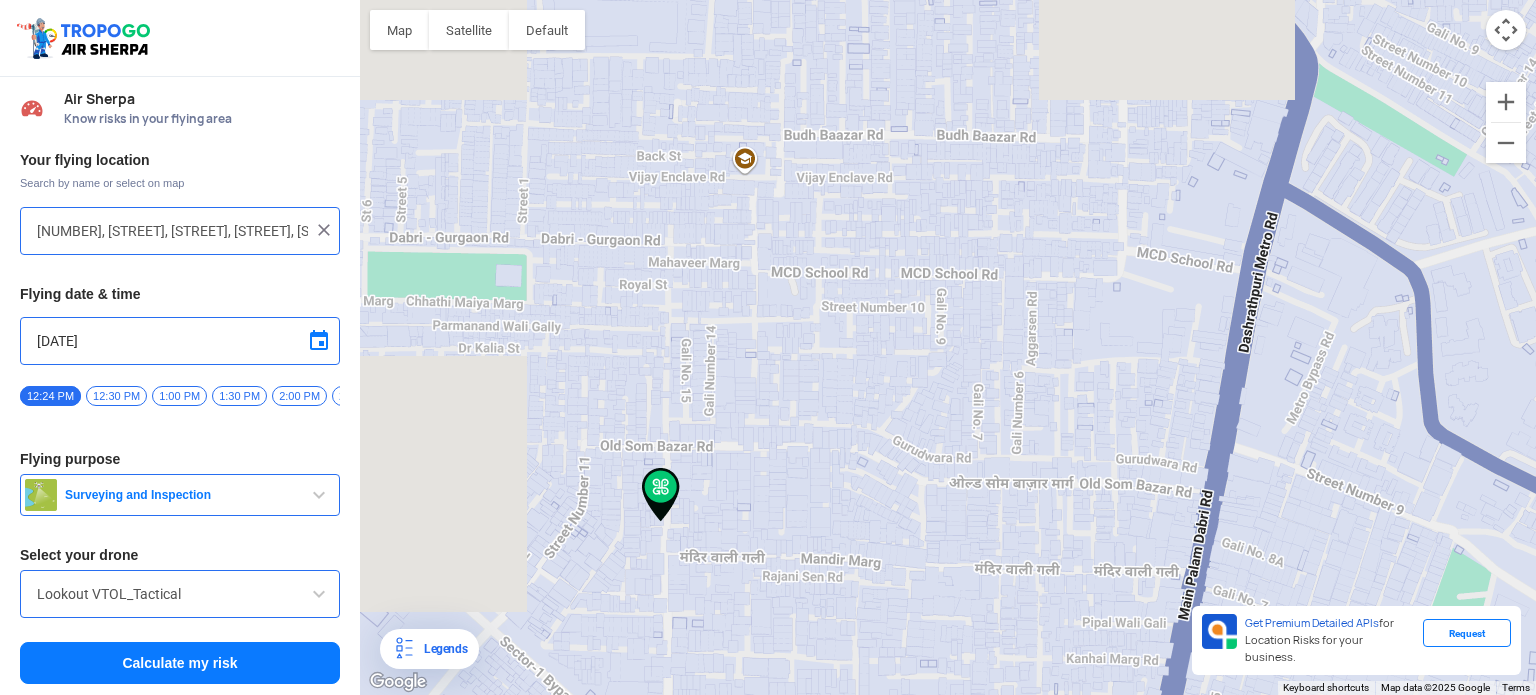 scroll, scrollTop: 0, scrollLeft: 0, axis: both 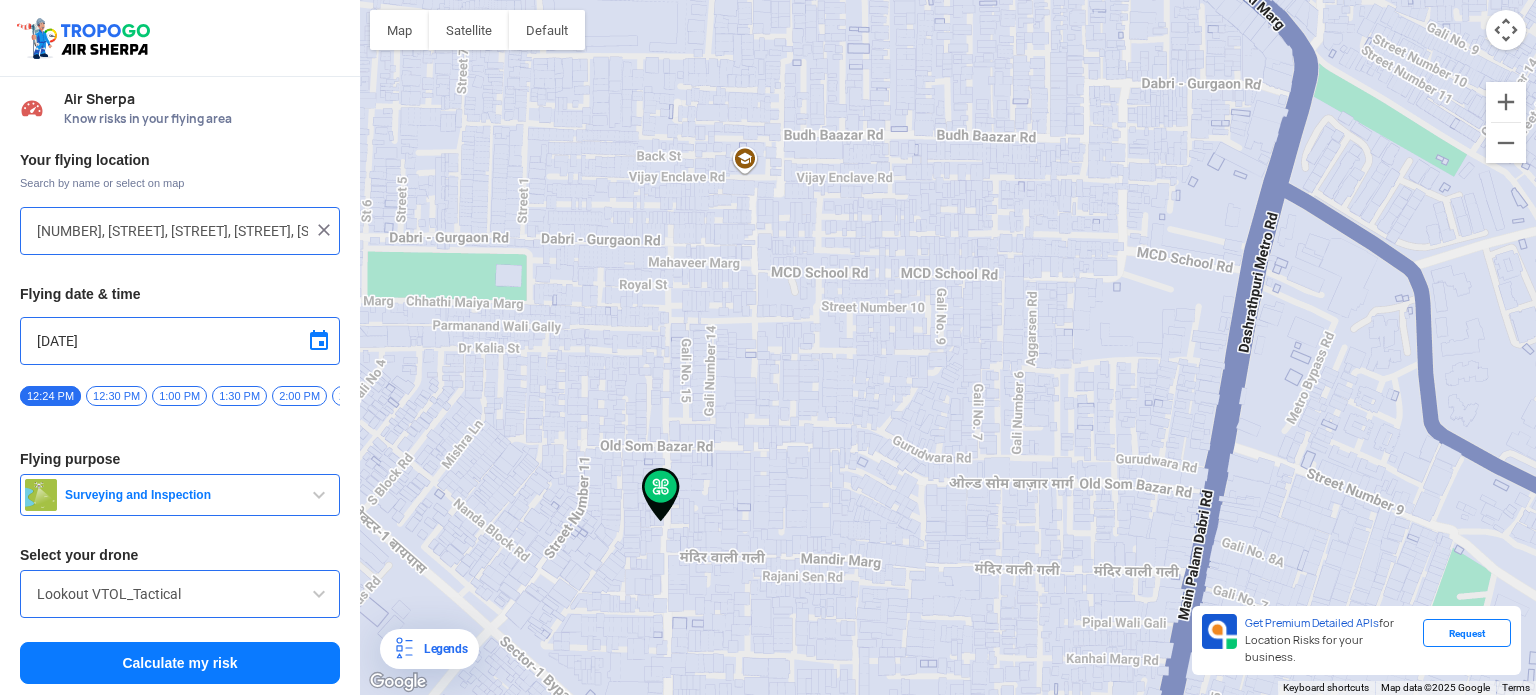 click at bounding box center [319, 341] 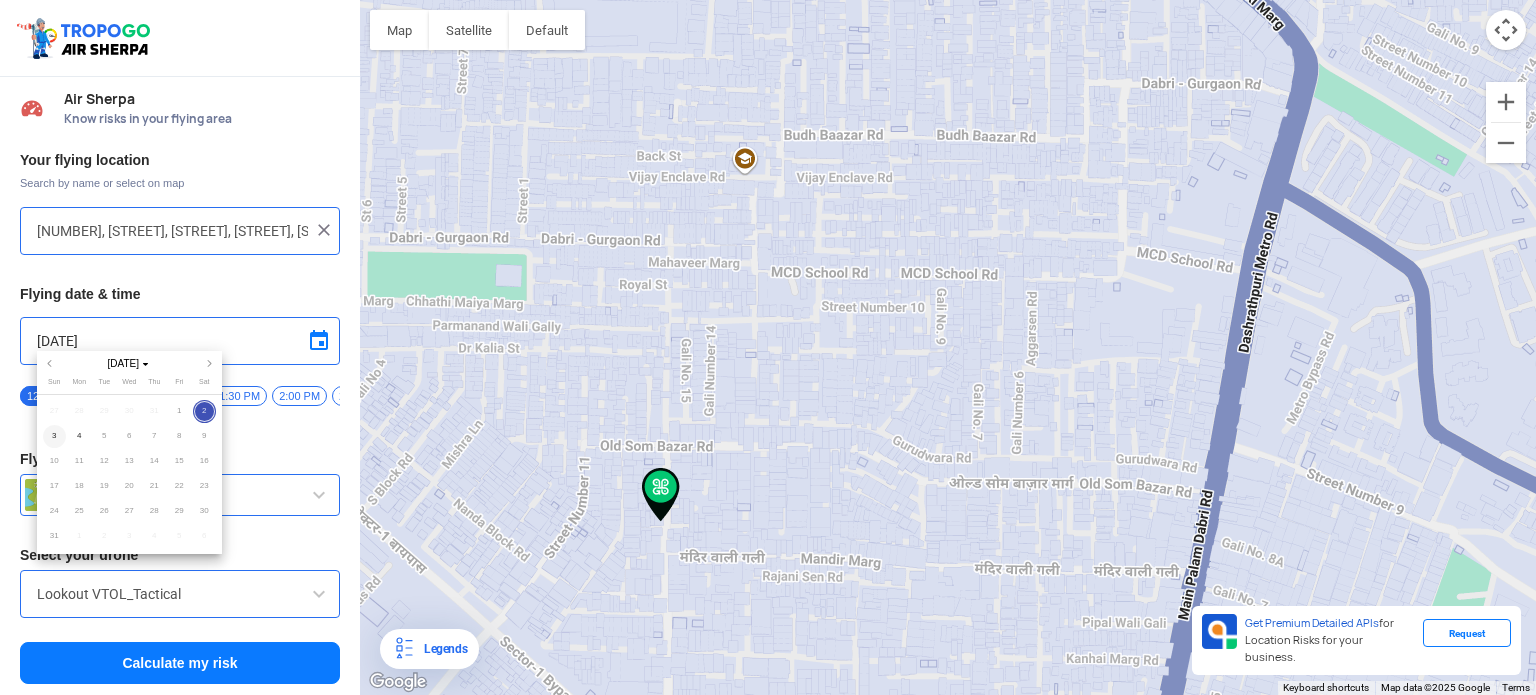 click on "3" at bounding box center (54, 436) 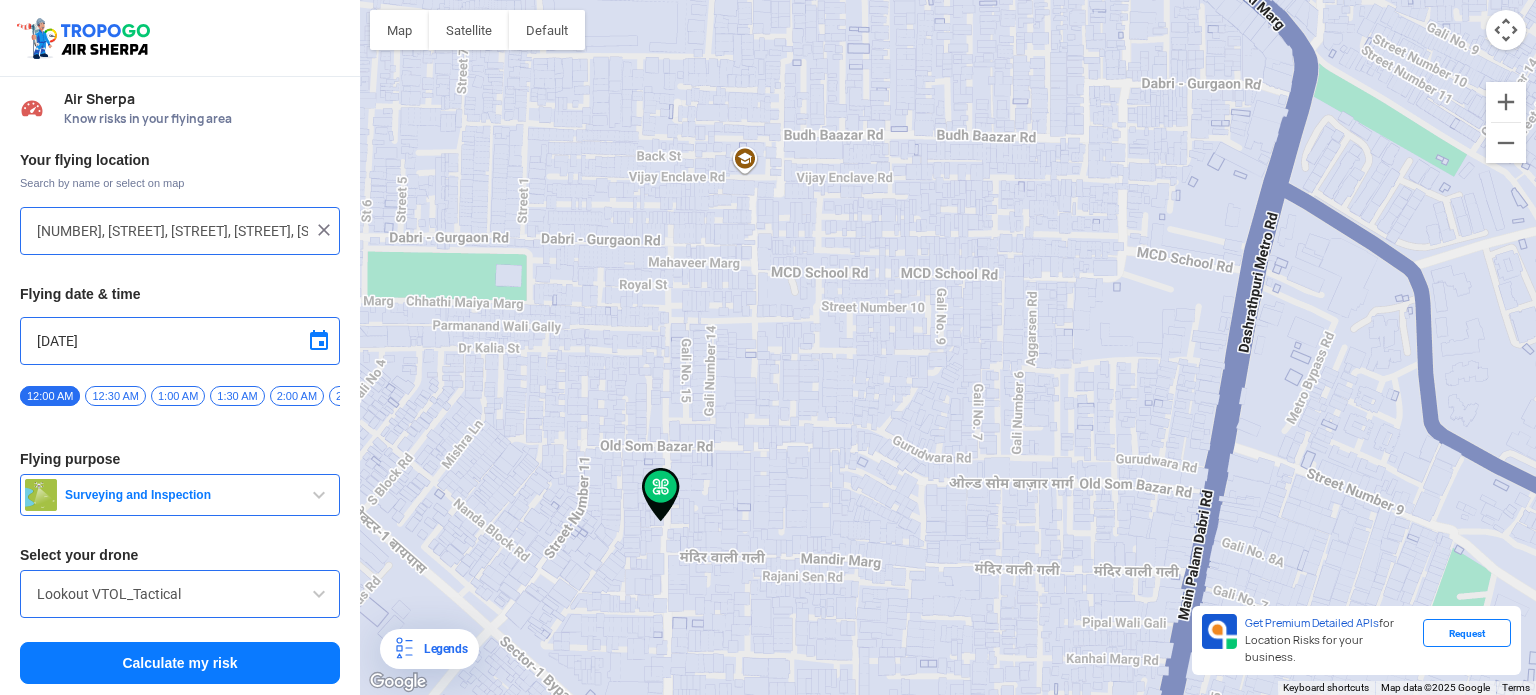 drag, startPoint x: 36, startPoint y: 417, endPoint x: 87, endPoint y: 428, distance: 52.17279 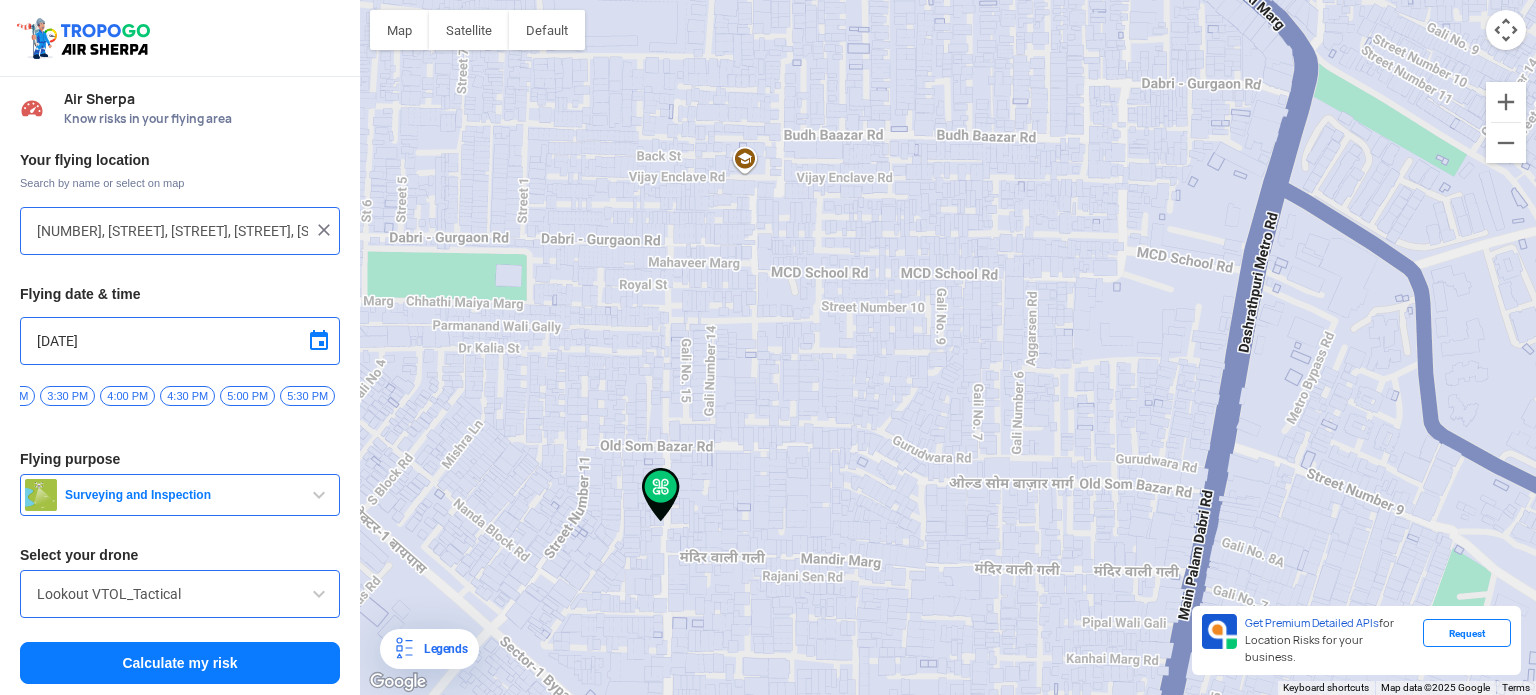scroll, scrollTop: 0, scrollLeft: 2029, axis: horizontal 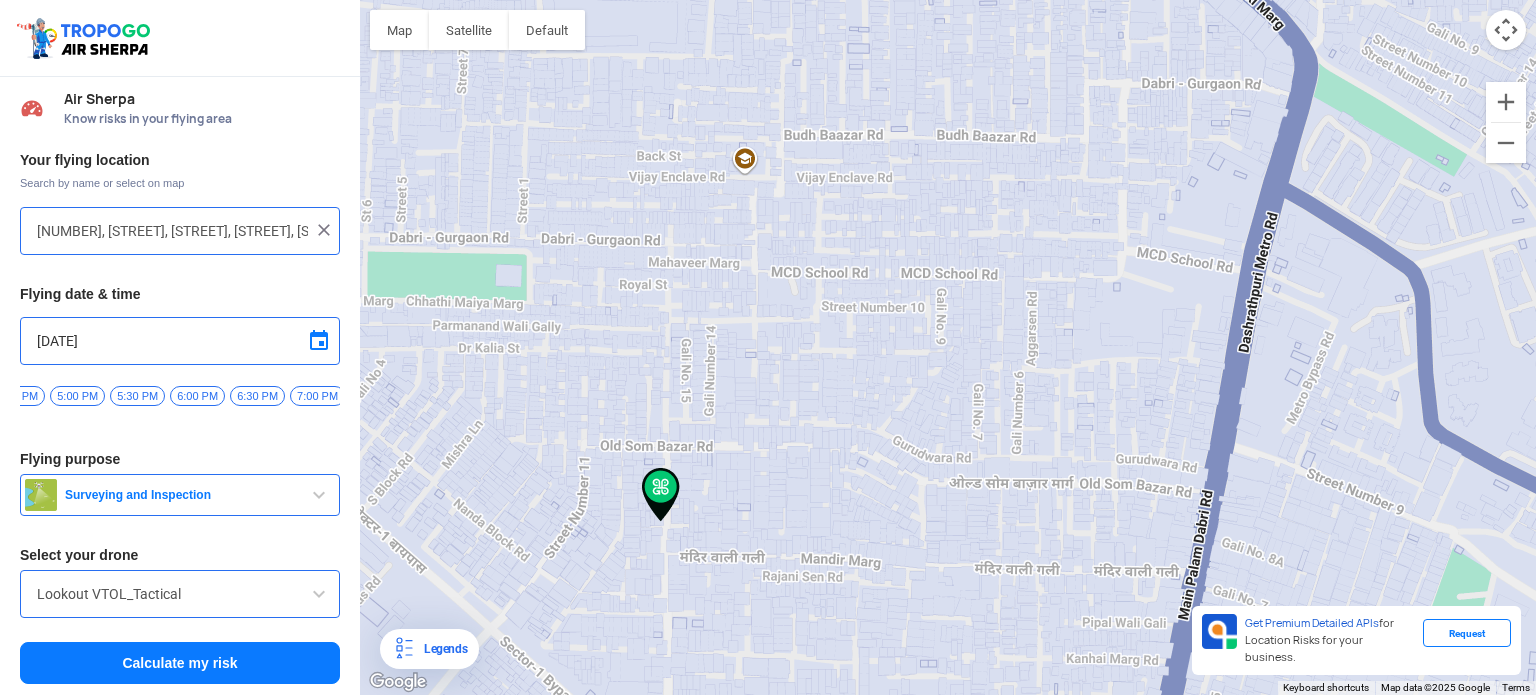 click on "6:00 PM" at bounding box center (197, 396) 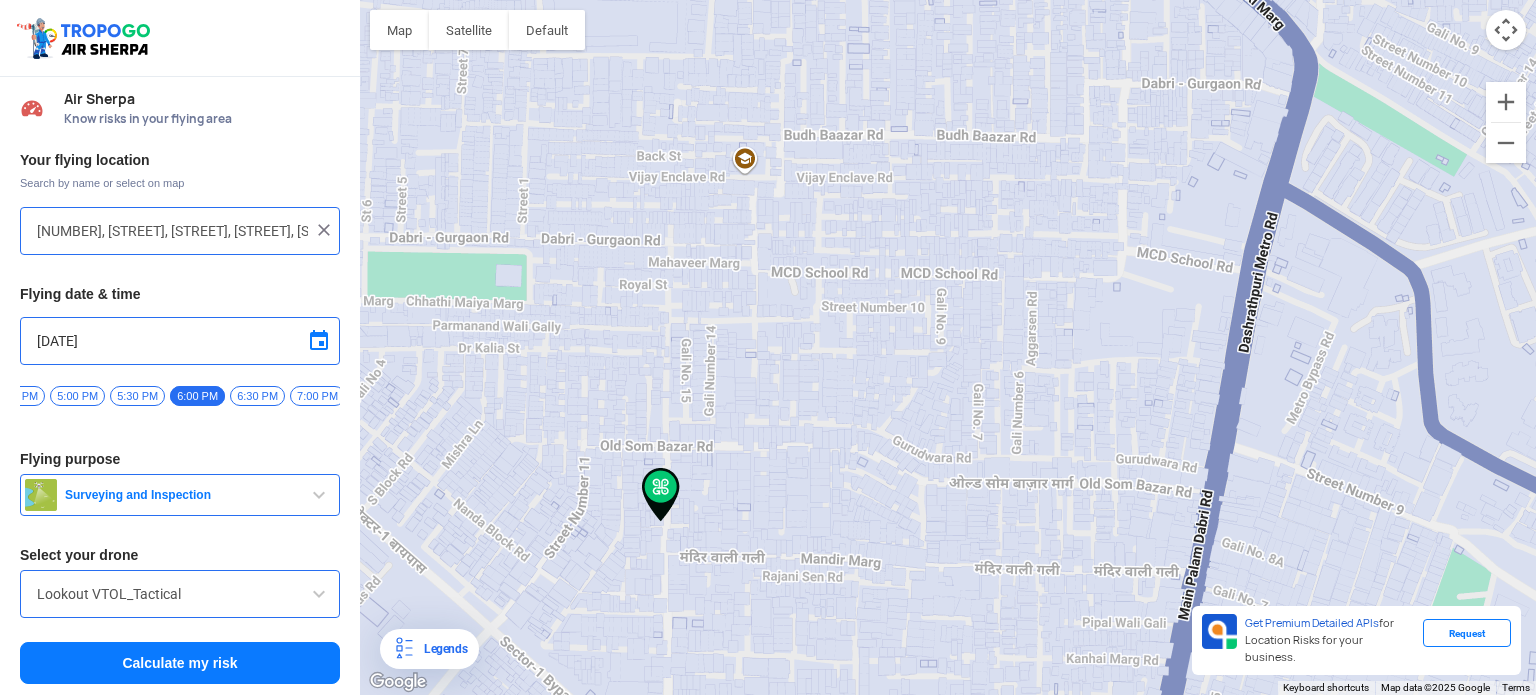 click on "Calculate my risk" at bounding box center (180, 663) 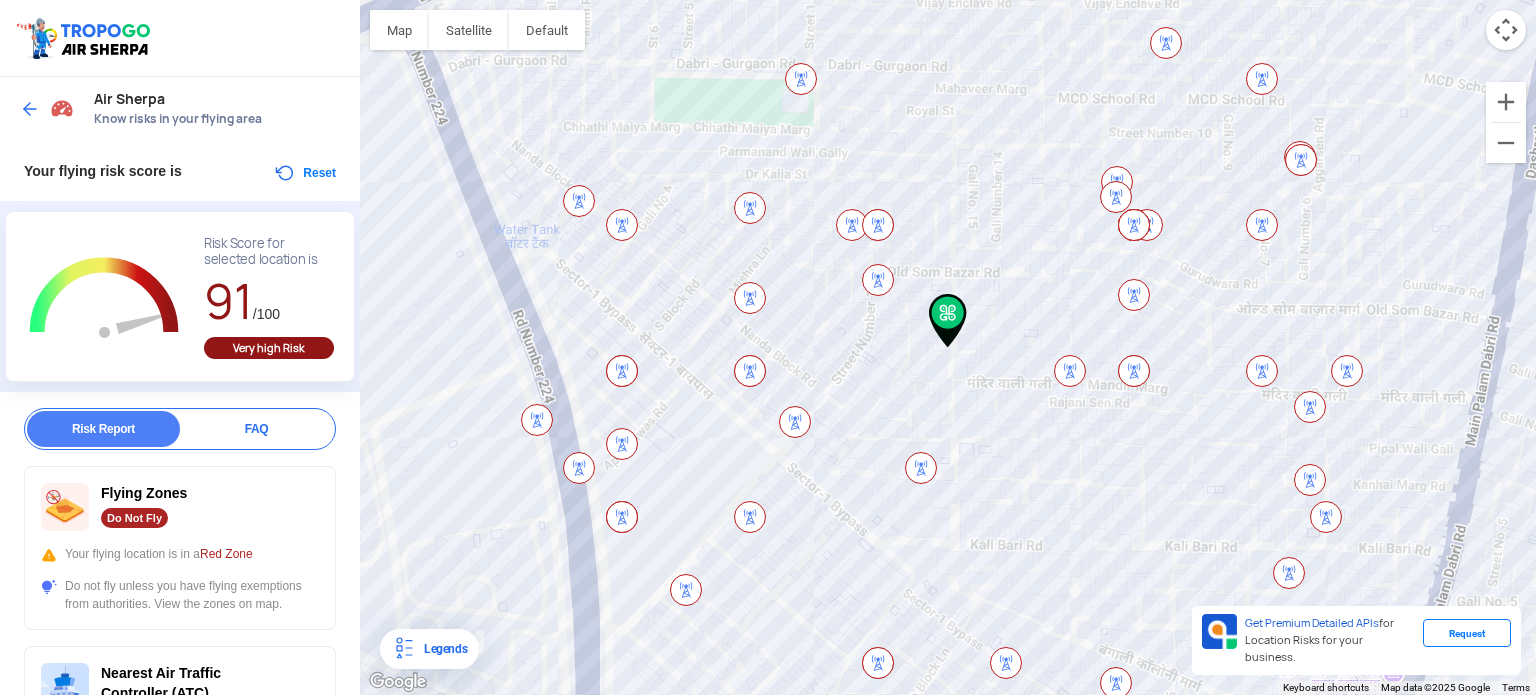 click 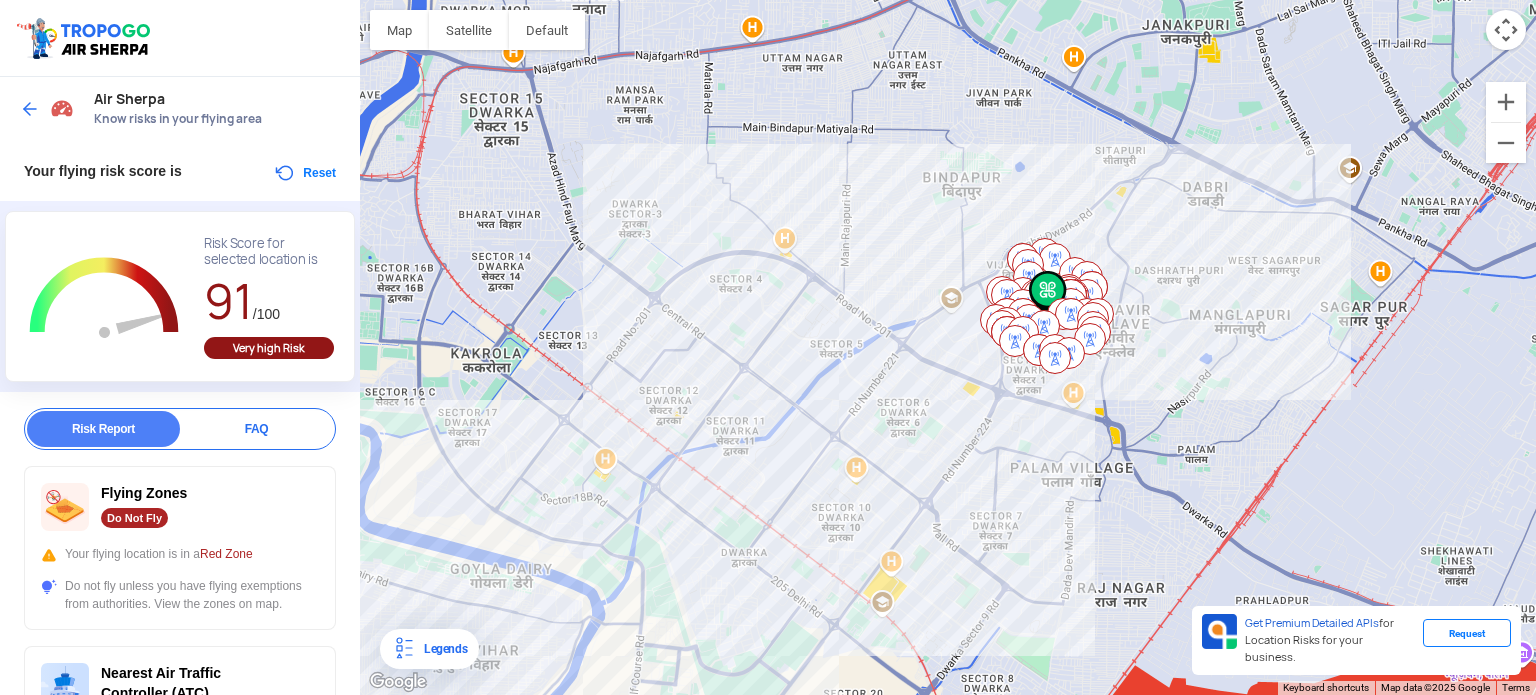 drag, startPoint x: 231, startPoint y: 620, endPoint x: 233, endPoint y: 578, distance: 42.047592 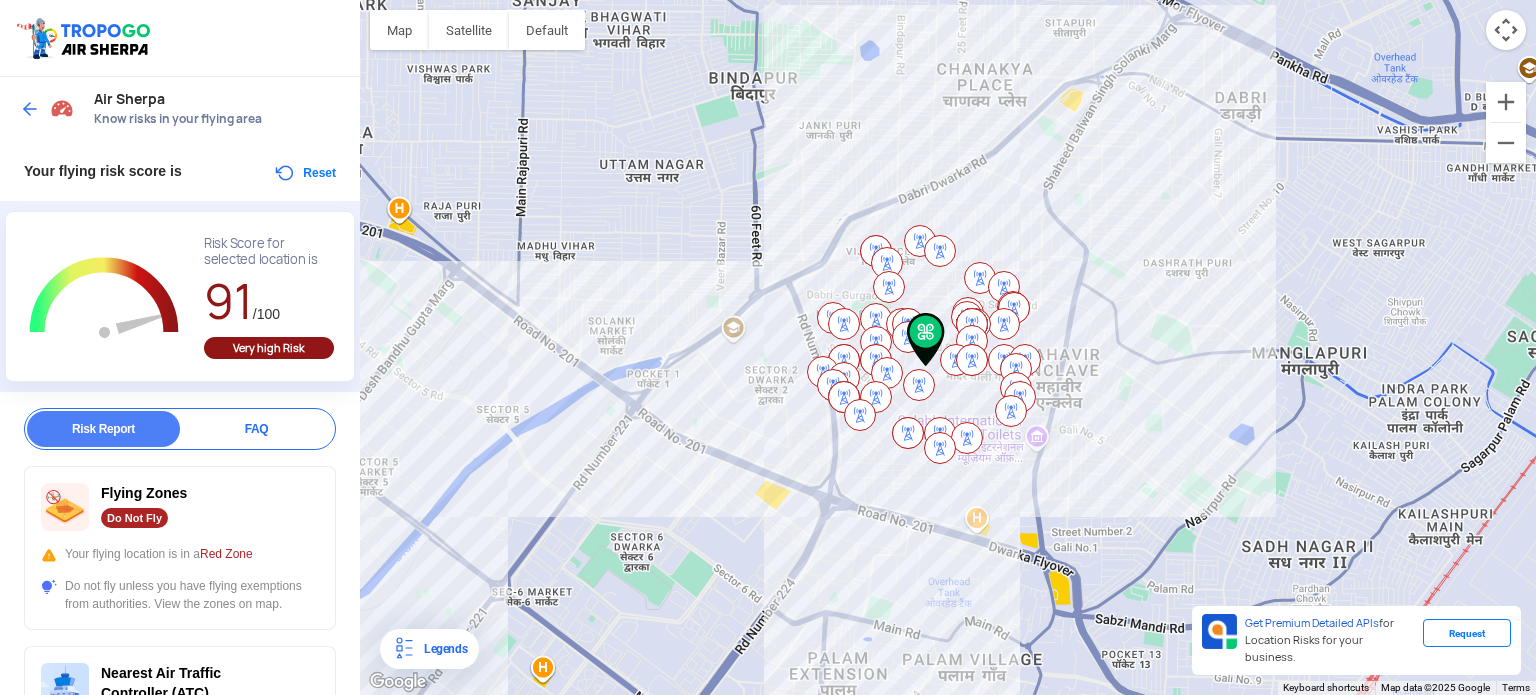 drag, startPoint x: 813, startPoint y: 151, endPoint x: 975, endPoint y: 471, distance: 358.66977 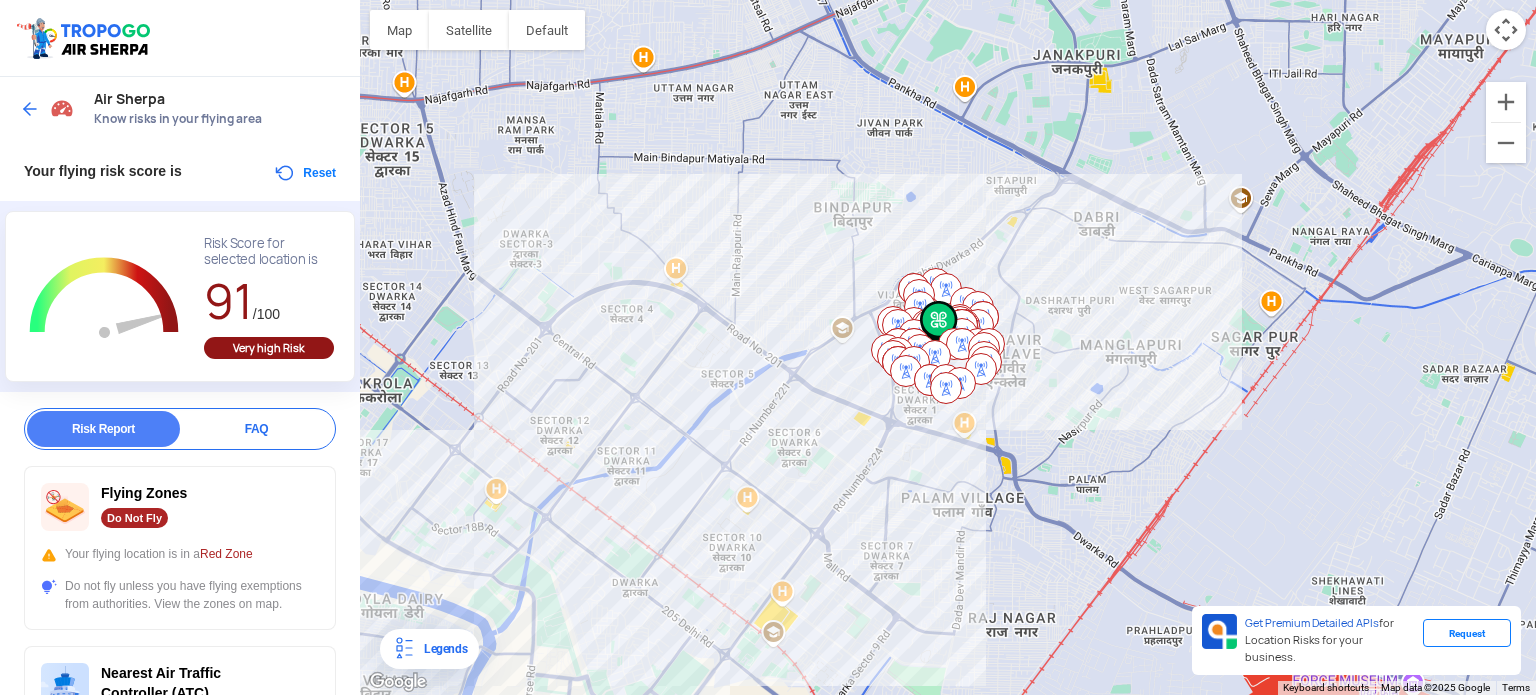 click on "Reset" at bounding box center (304, 173) 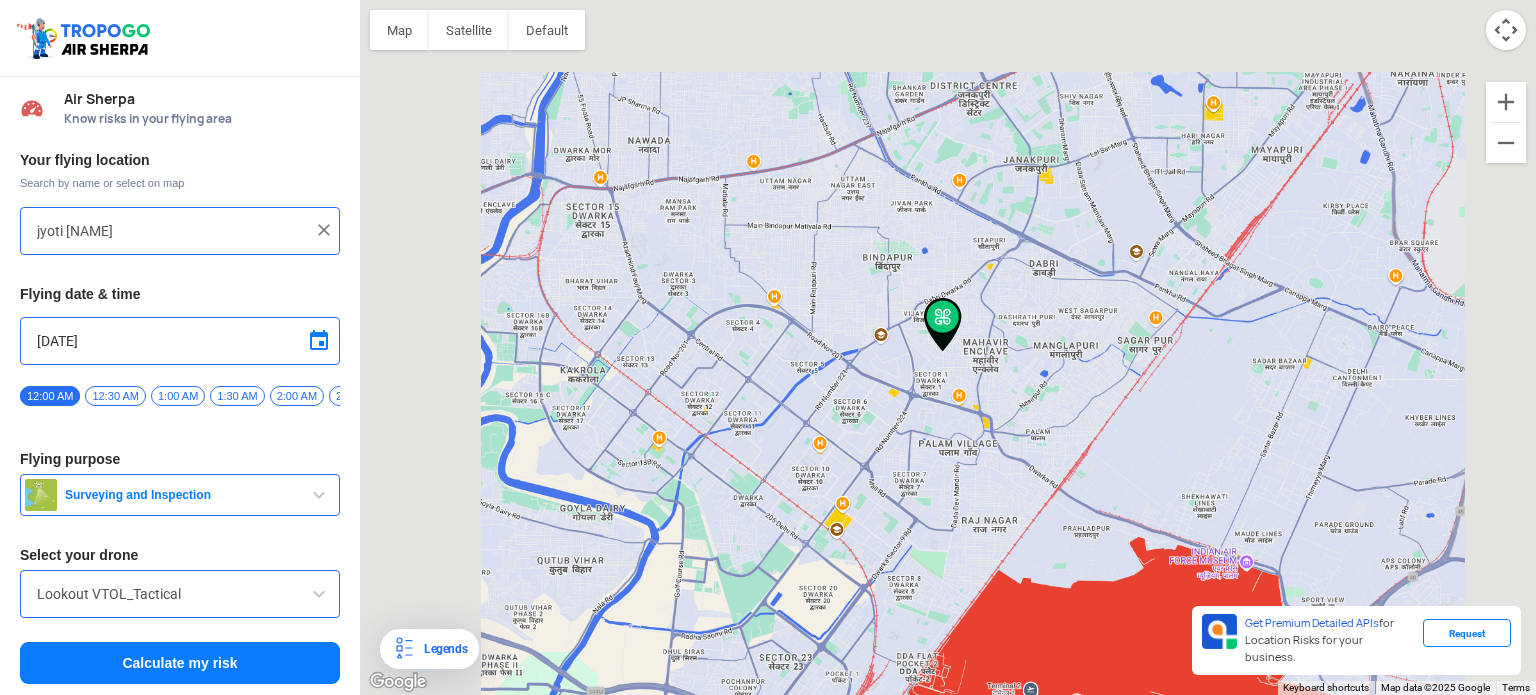 type on "[NUMBER], [STREET], [STREET], [STREET], [STREET], [CITY], [STATE], [POSTAL_CODE], [COUNTRY]" 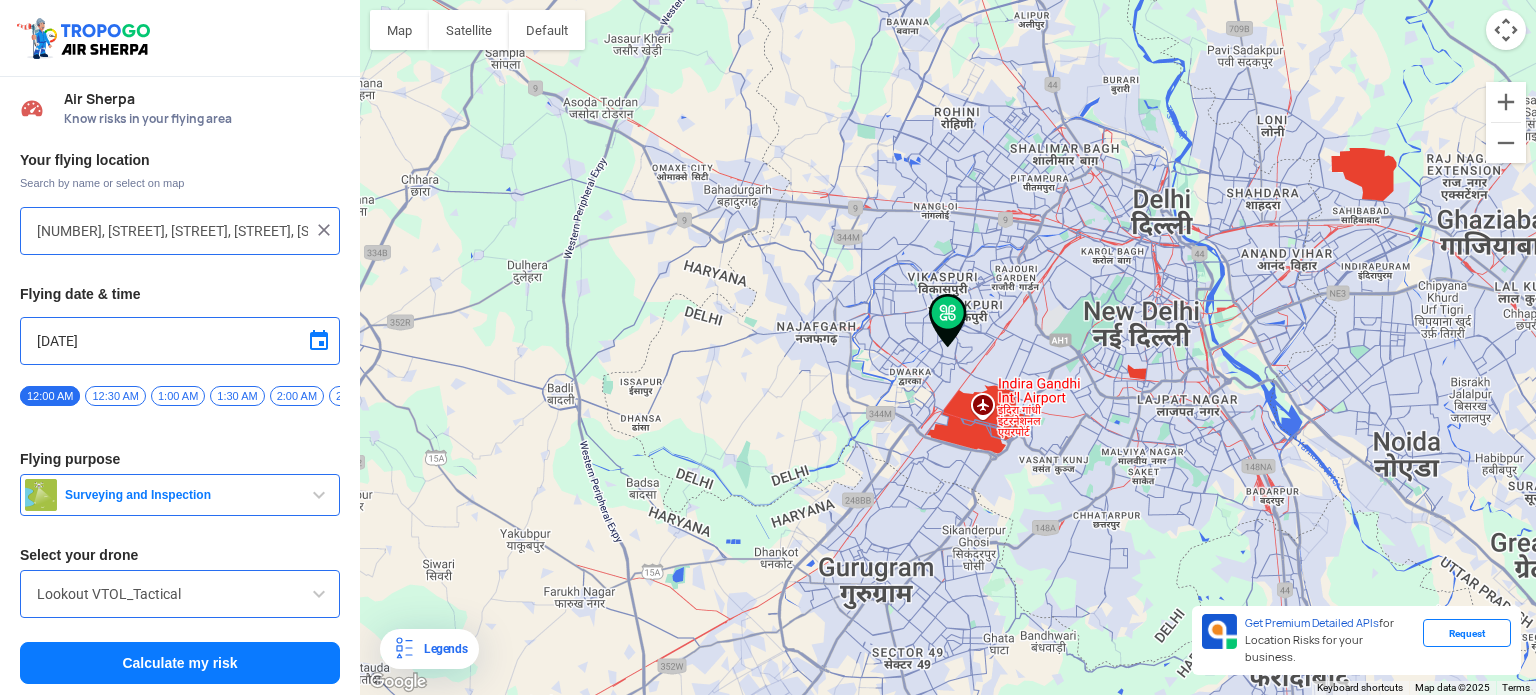 click at bounding box center (324, 230) 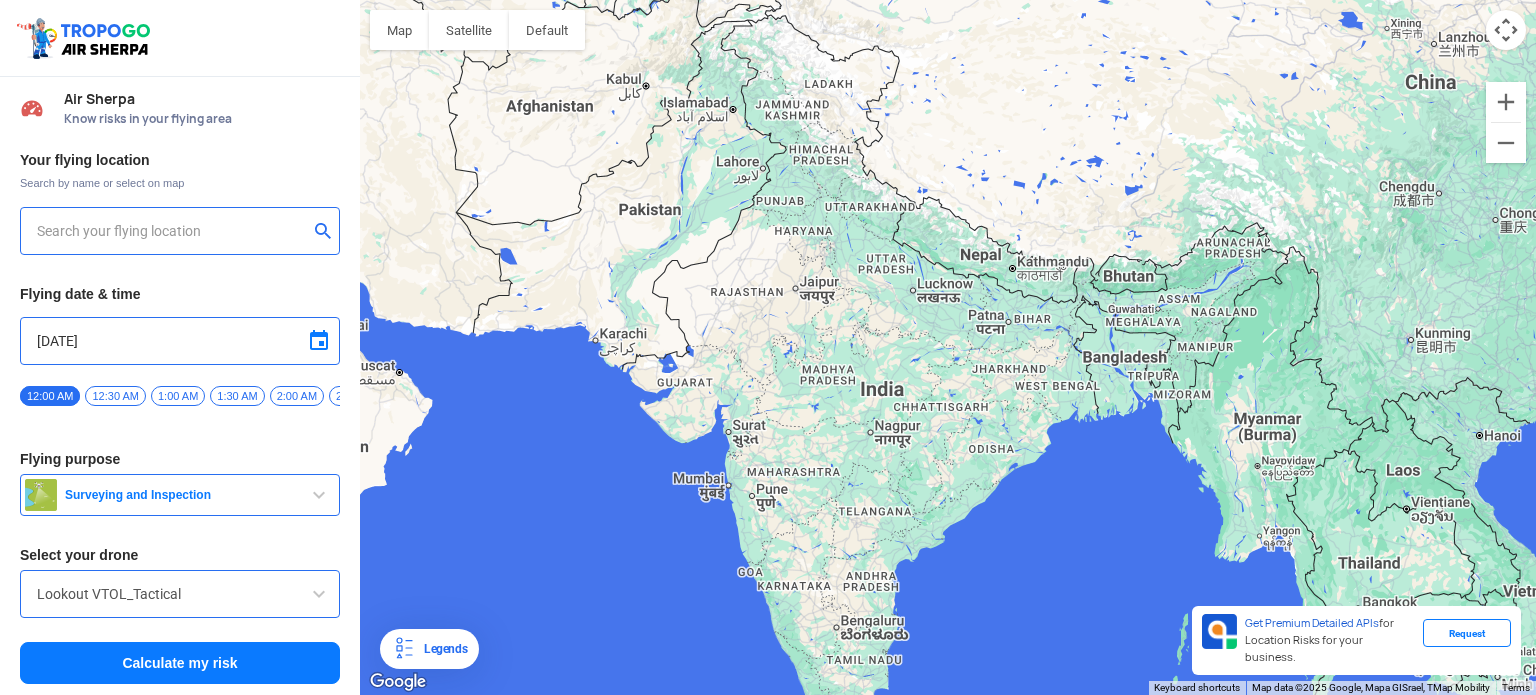 click at bounding box center (172, 231) 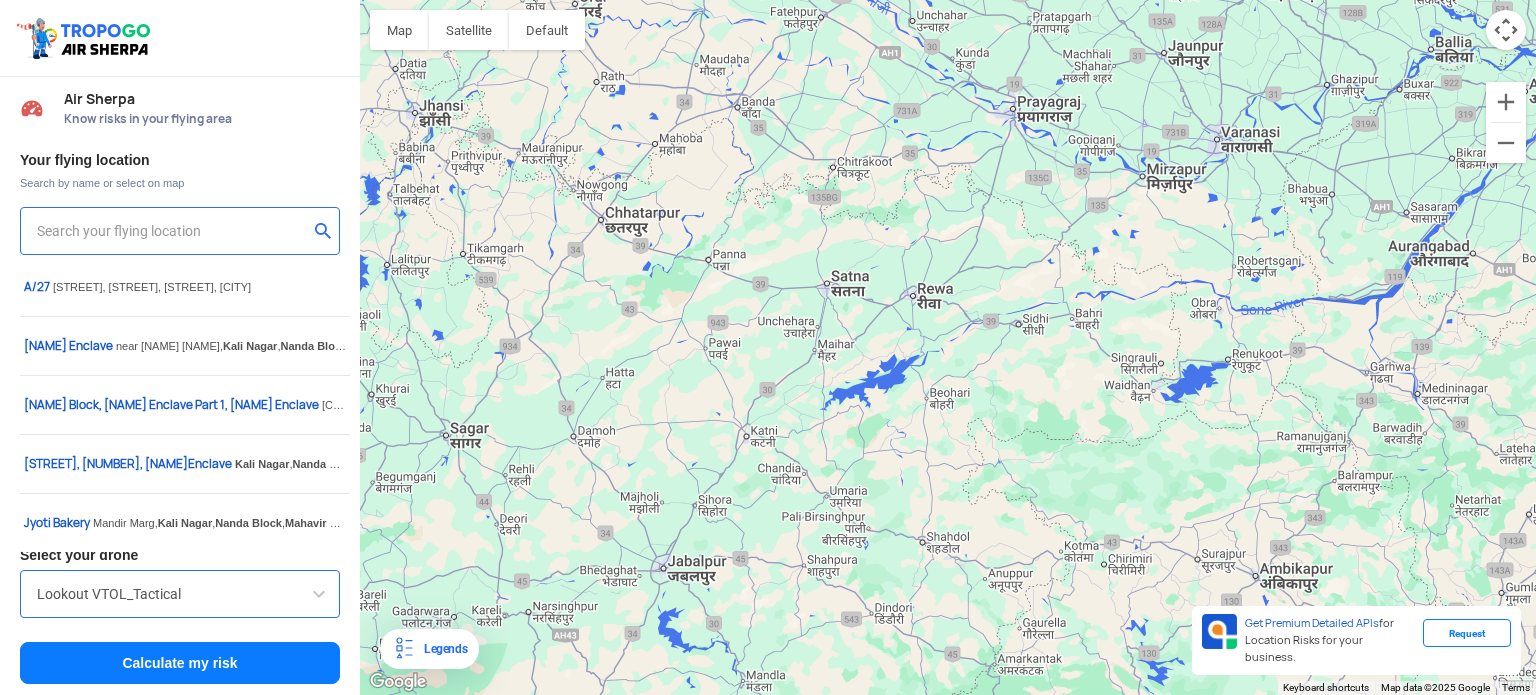 click at bounding box center [172, 231] 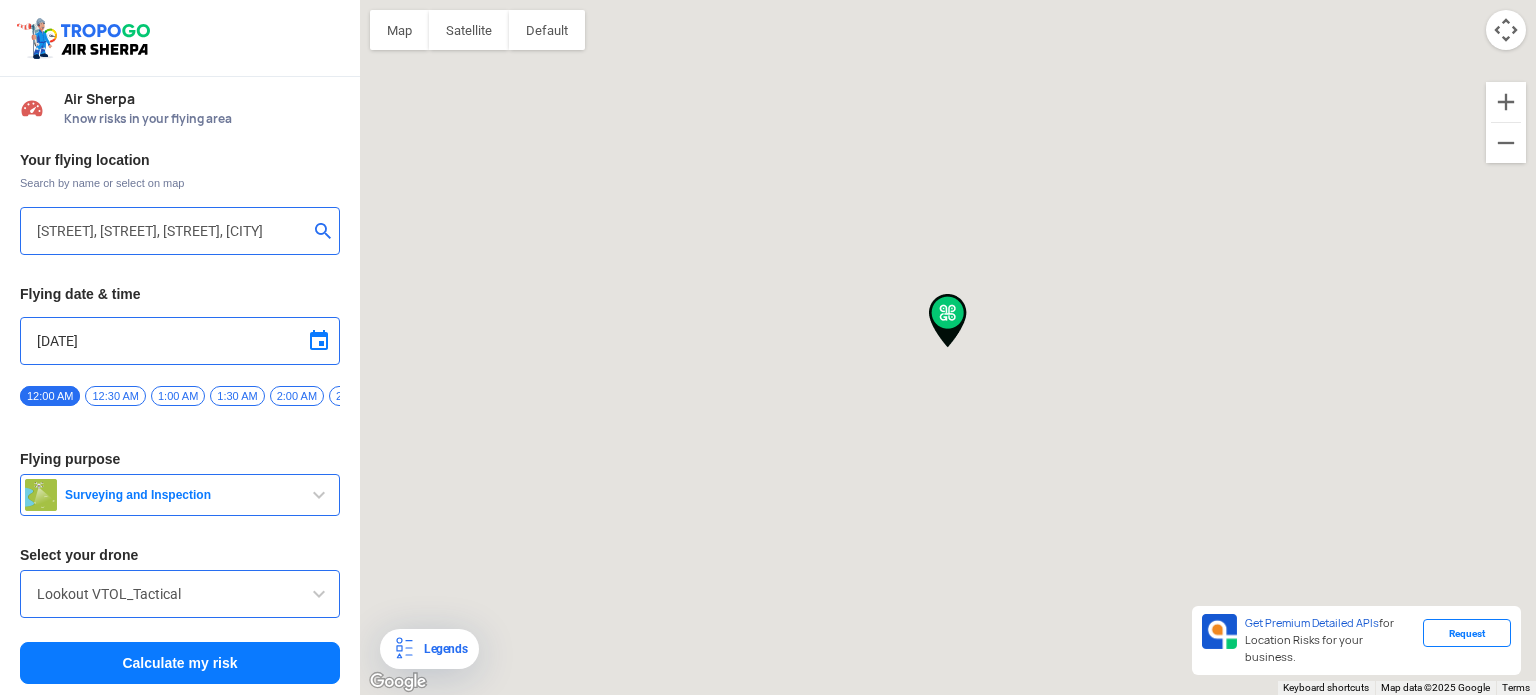 type on "[STREET], [STREET], [CITY], [CITY], [STATE], [POSTAL_CODE], [COUNTRY]" 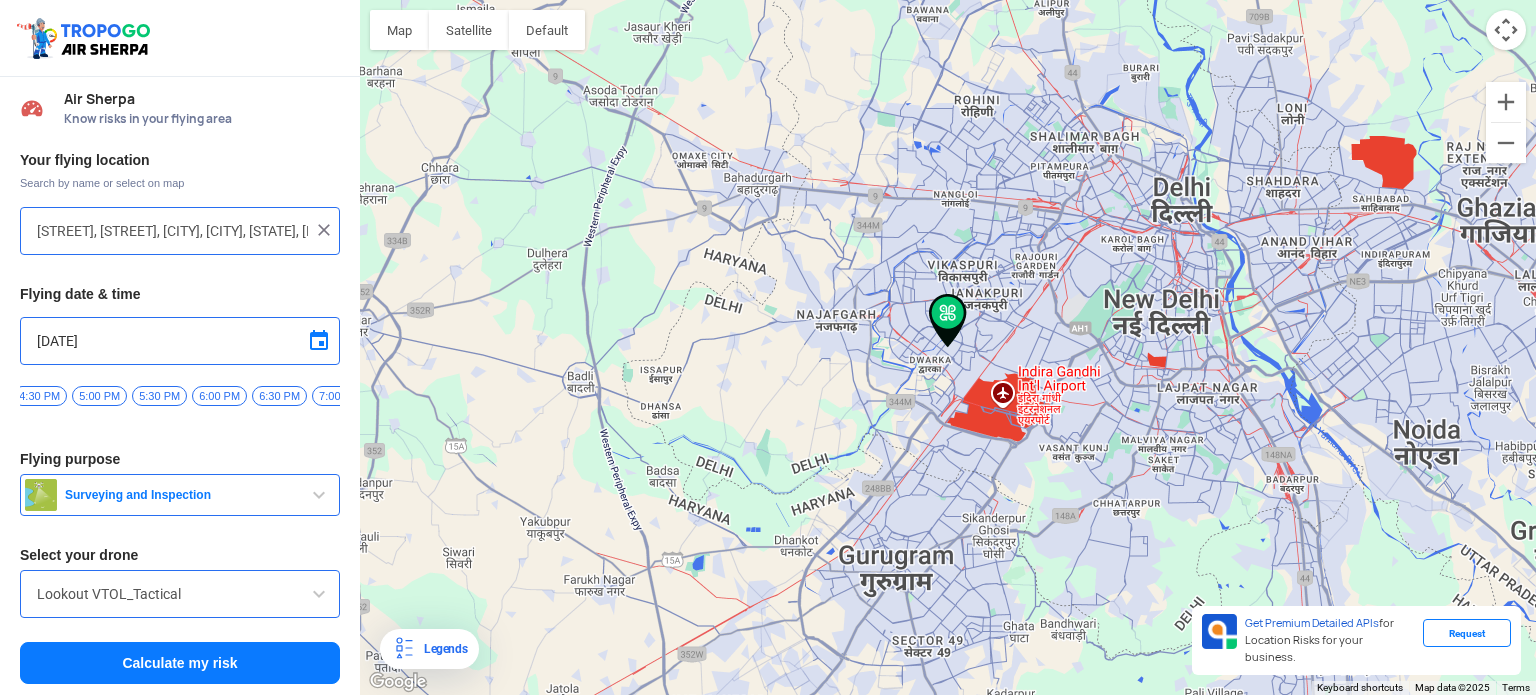 scroll, scrollTop: 0, scrollLeft: 1933, axis: horizontal 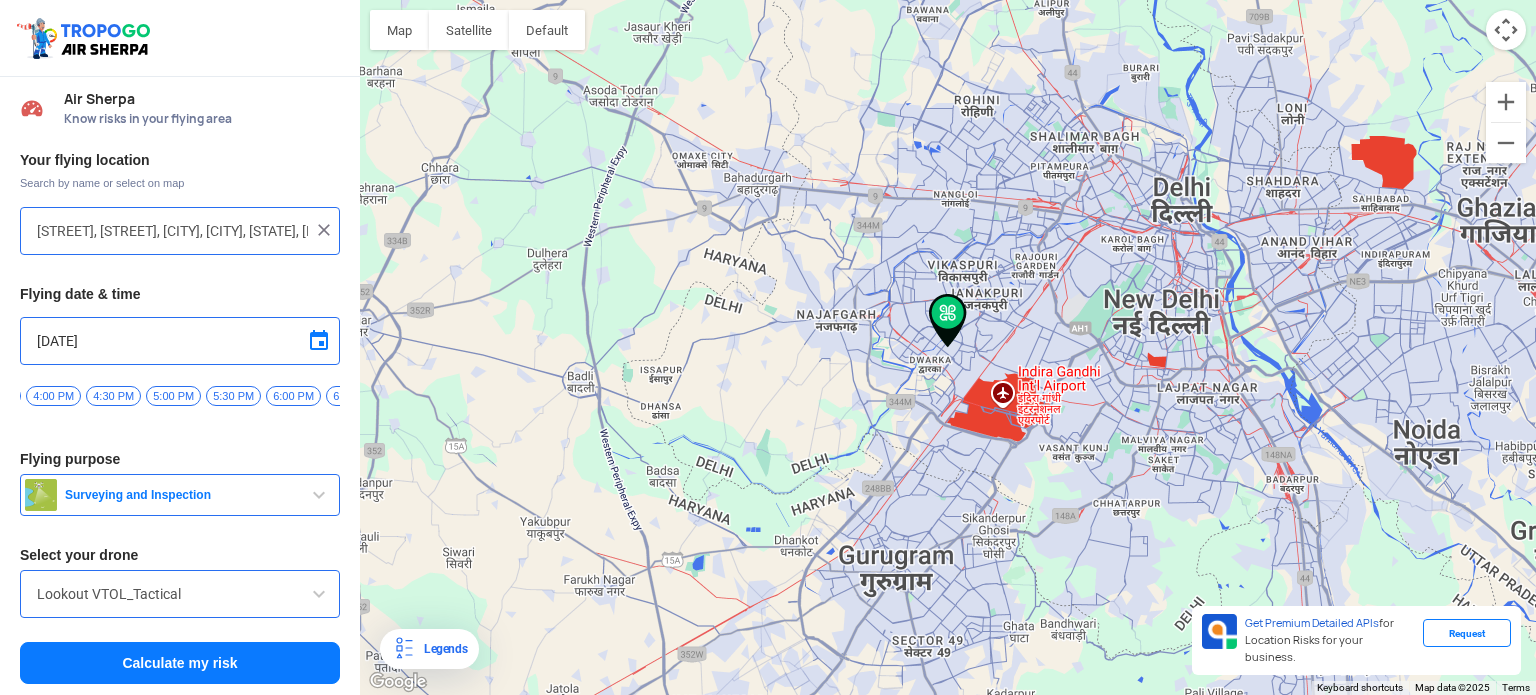 click on "5:30 PM" at bounding box center (233, 396) 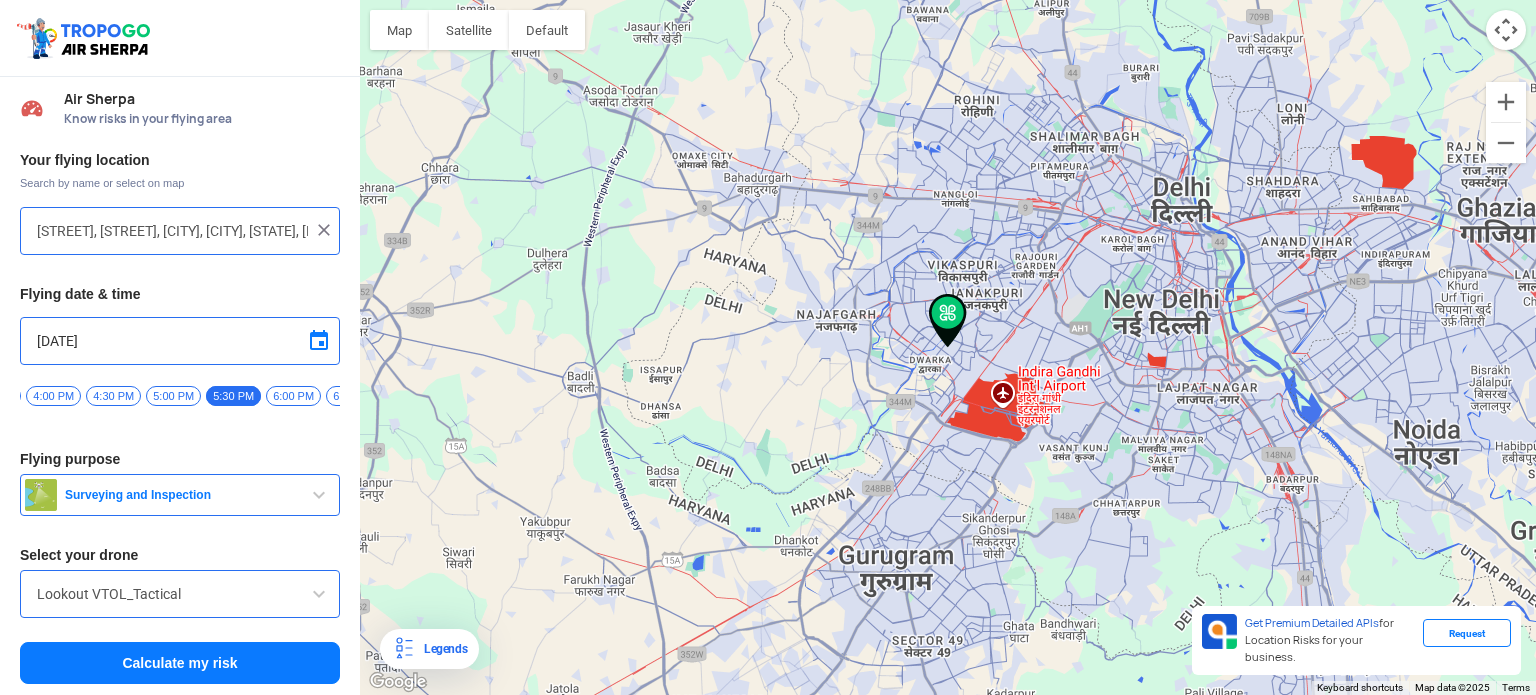 click on "Calculate my risk" at bounding box center (180, 663) 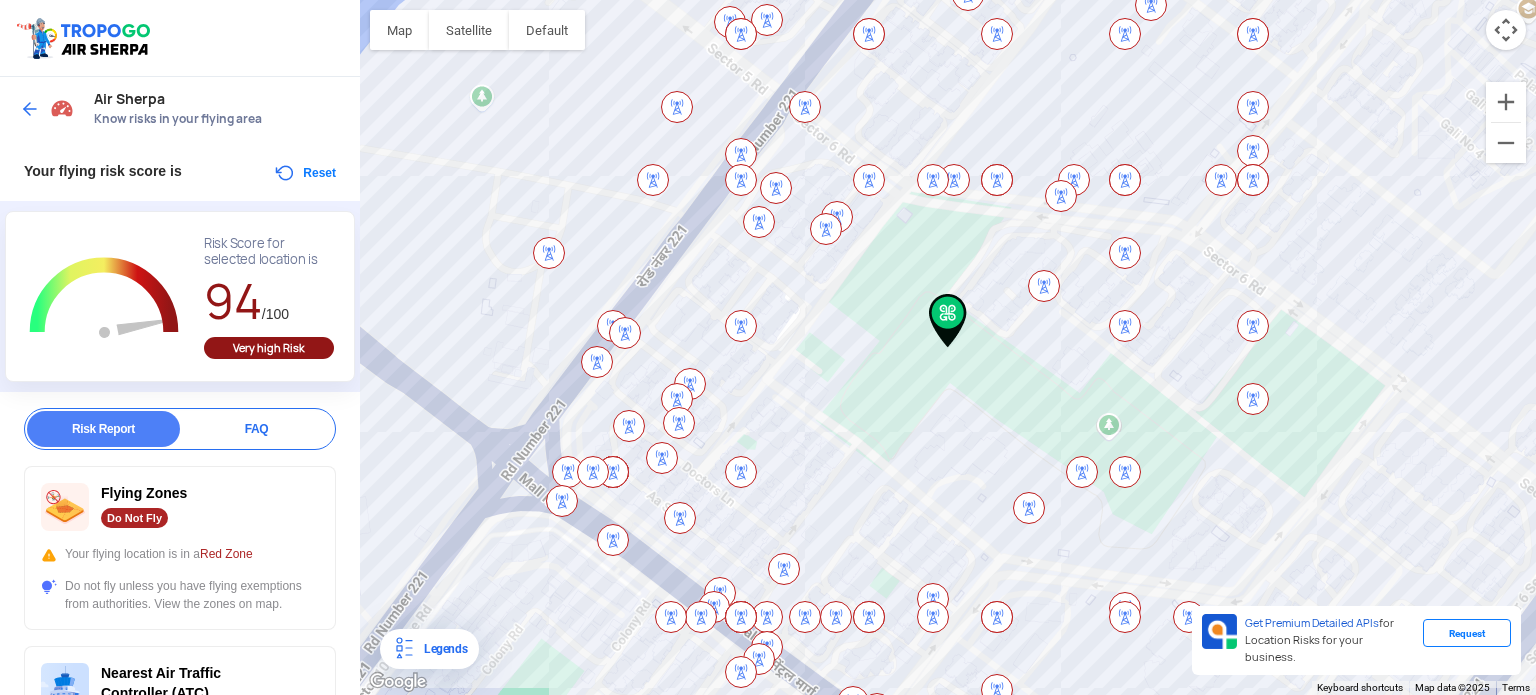 click on "Legends" at bounding box center [429, 649] 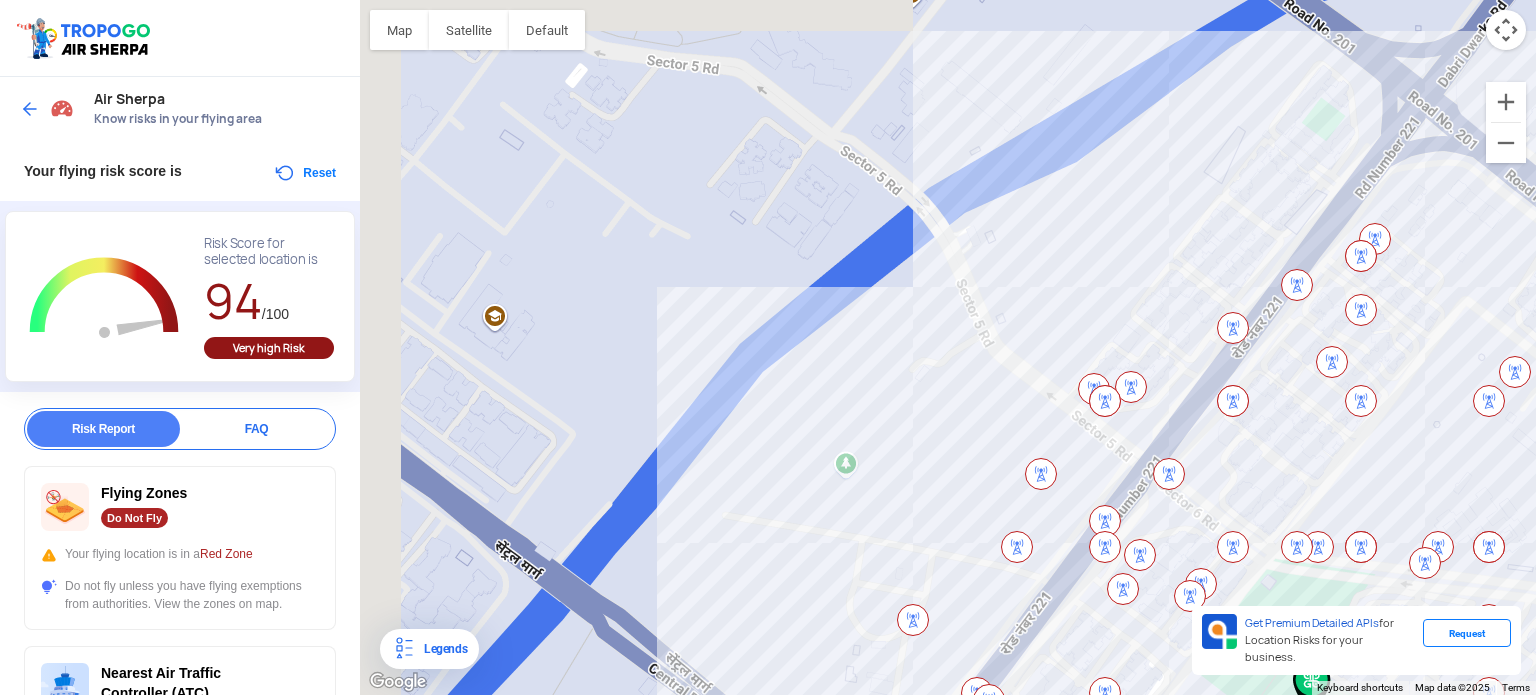 drag, startPoint x: 899, startPoint y: 290, endPoint x: 1263, endPoint y: 657, distance: 516.8994 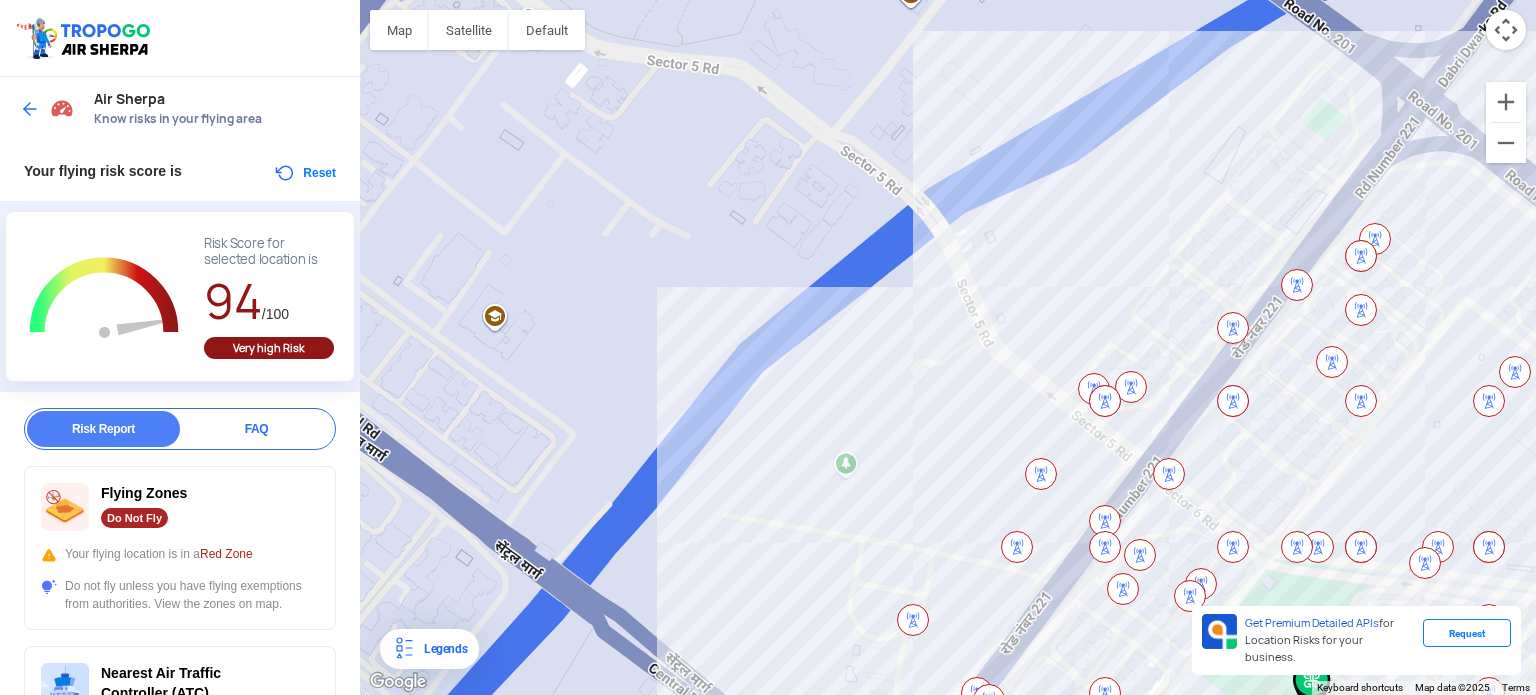 click on "To navigate, press the arrow keys." 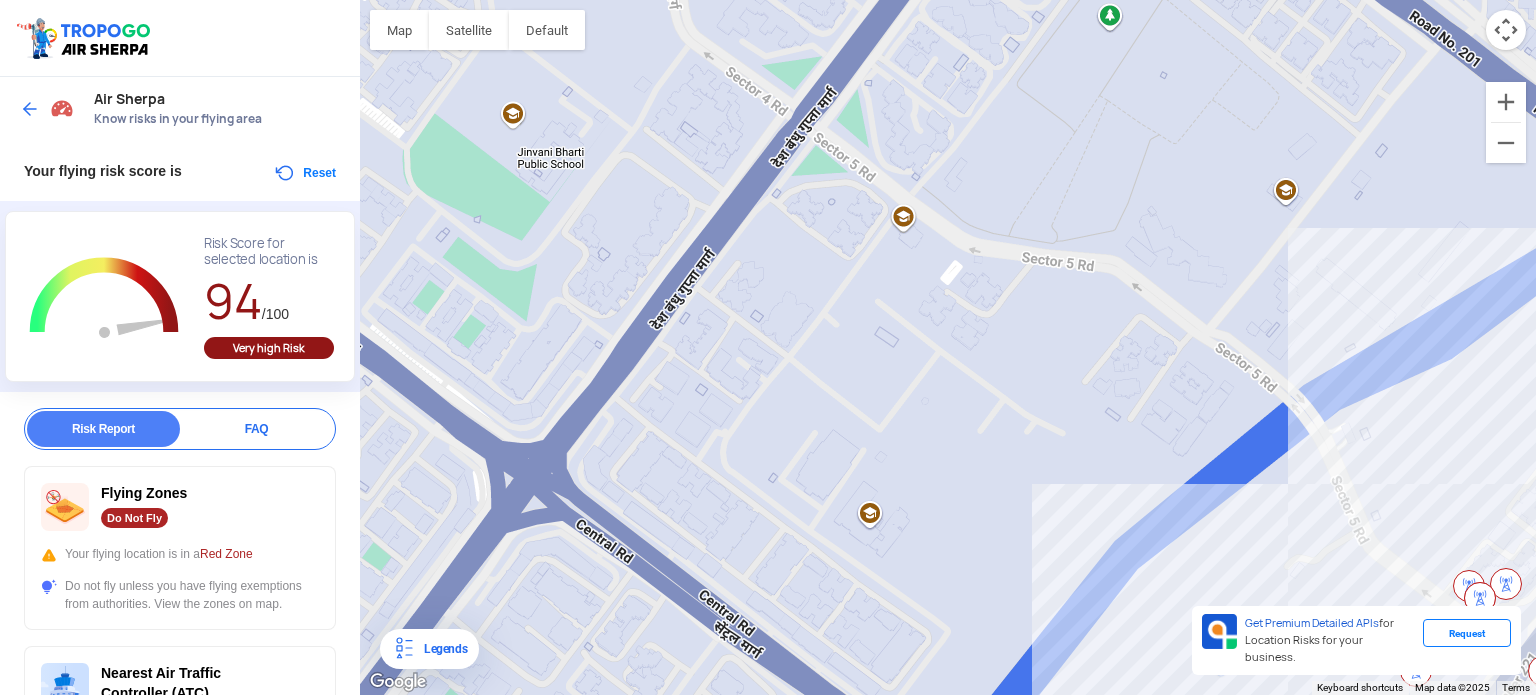 drag, startPoint x: 729, startPoint y: 273, endPoint x: 1081, endPoint y: 472, distance: 404.3575 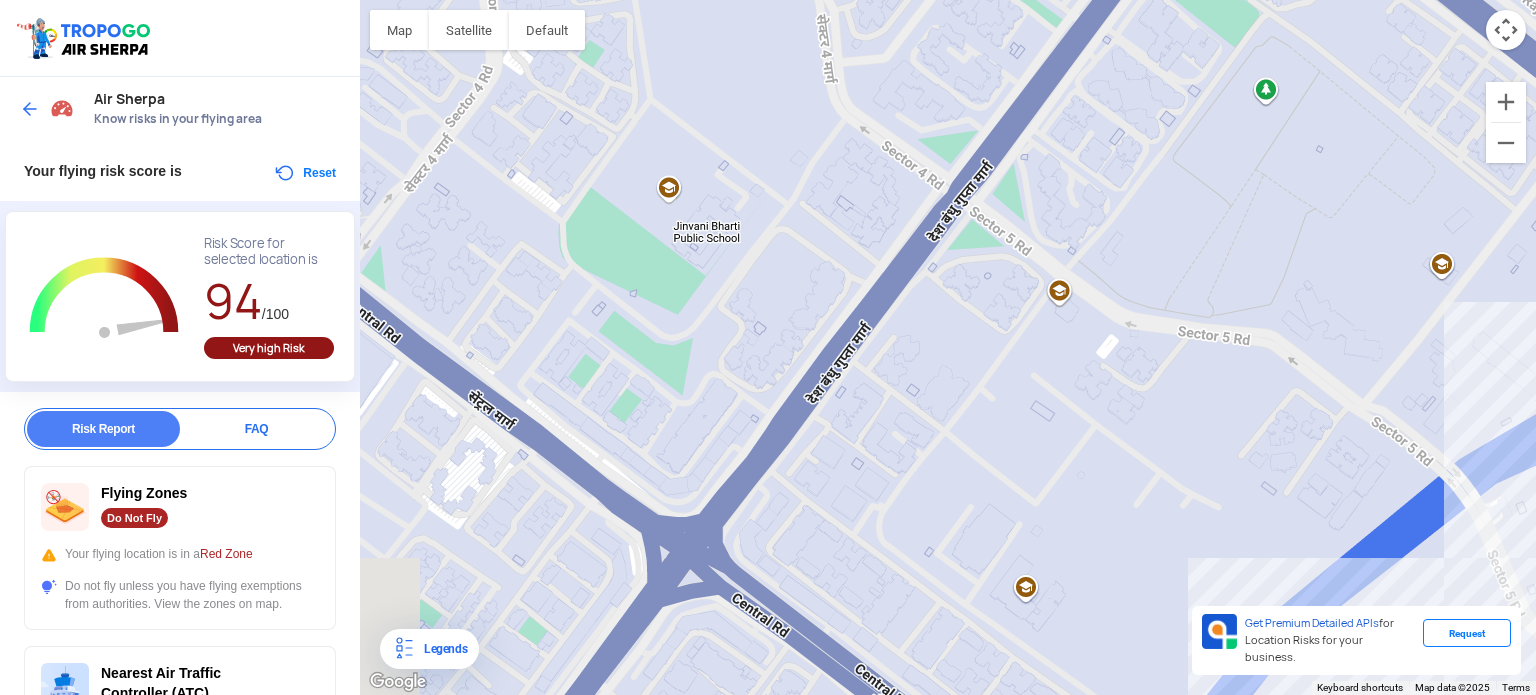 drag, startPoint x: 1019, startPoint y: 194, endPoint x: 1181, endPoint y: 267, distance: 177.68793 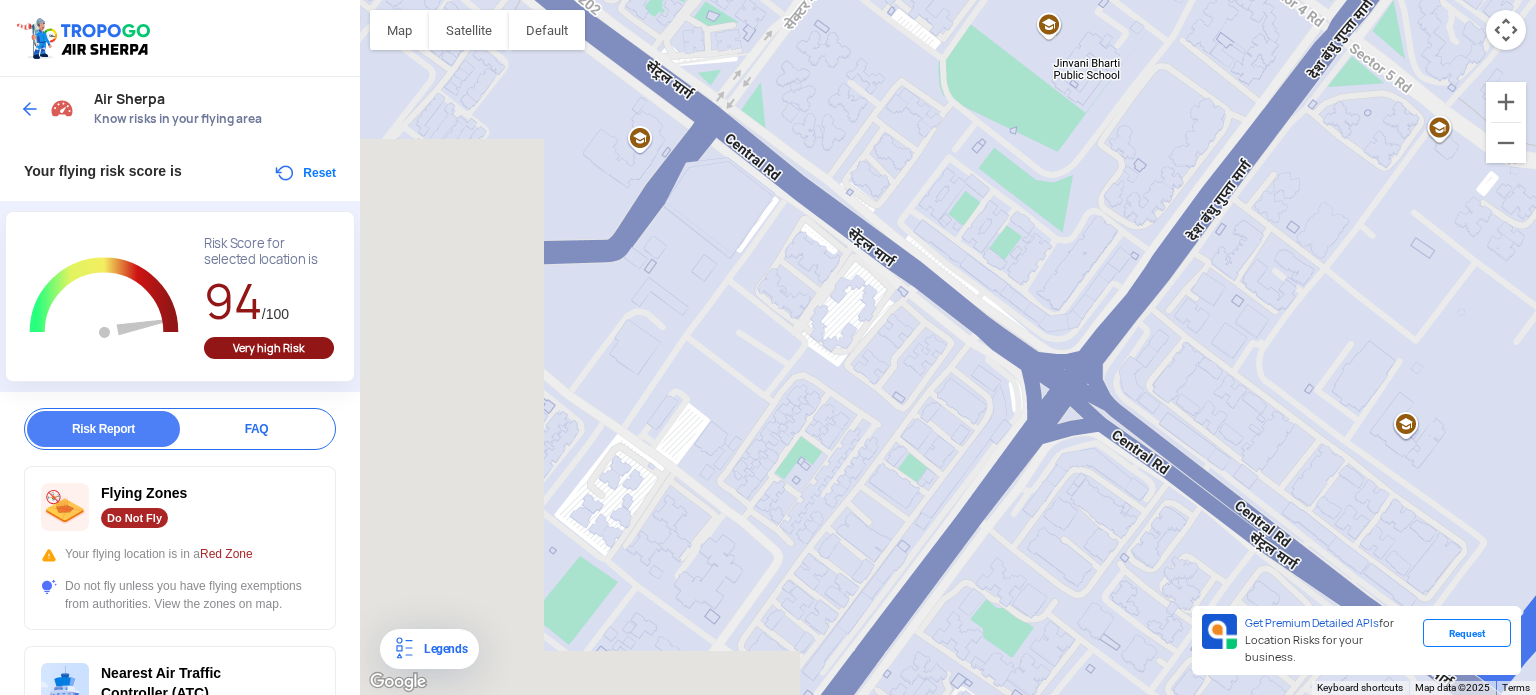 drag, startPoint x: 883, startPoint y: 462, endPoint x: 1272, endPoint y: 297, distance: 422.54703 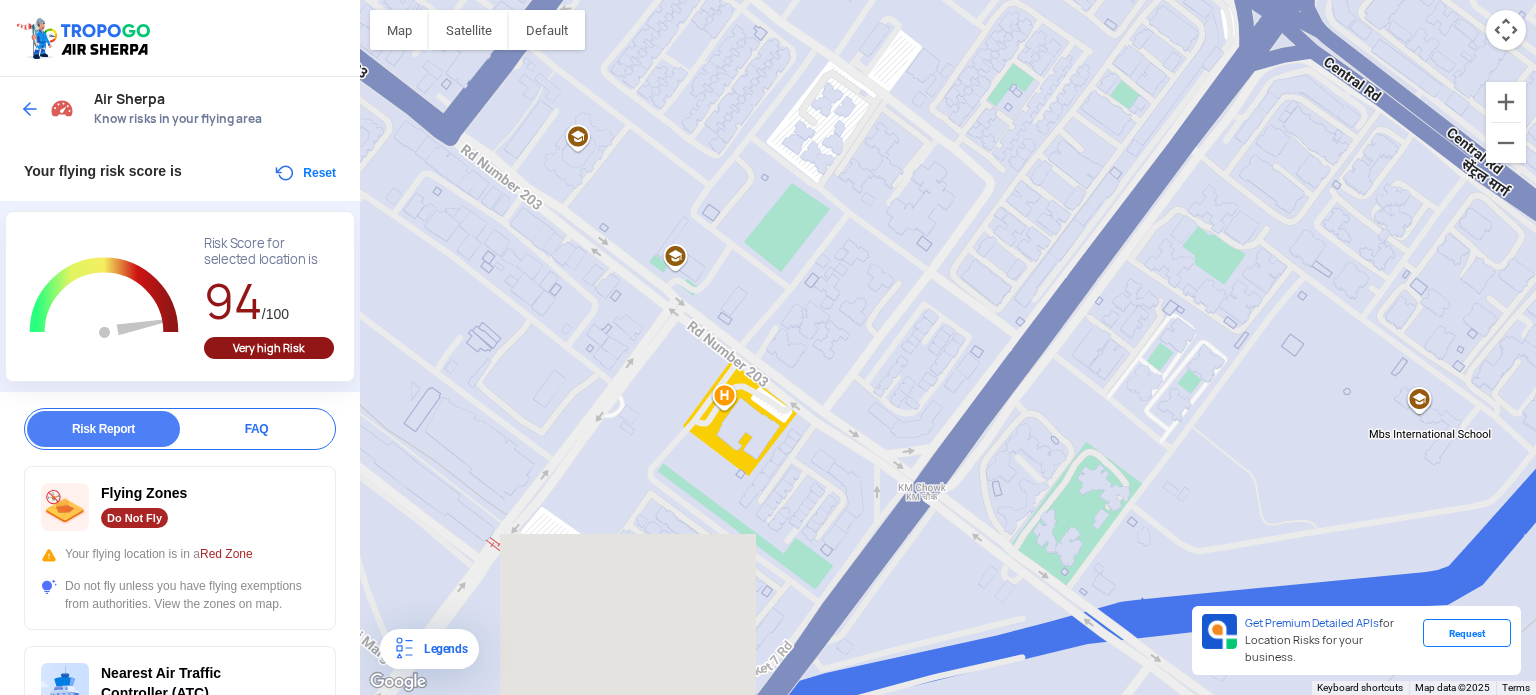 drag, startPoint x: 708, startPoint y: 459, endPoint x: 920, endPoint y: 83, distance: 431.648 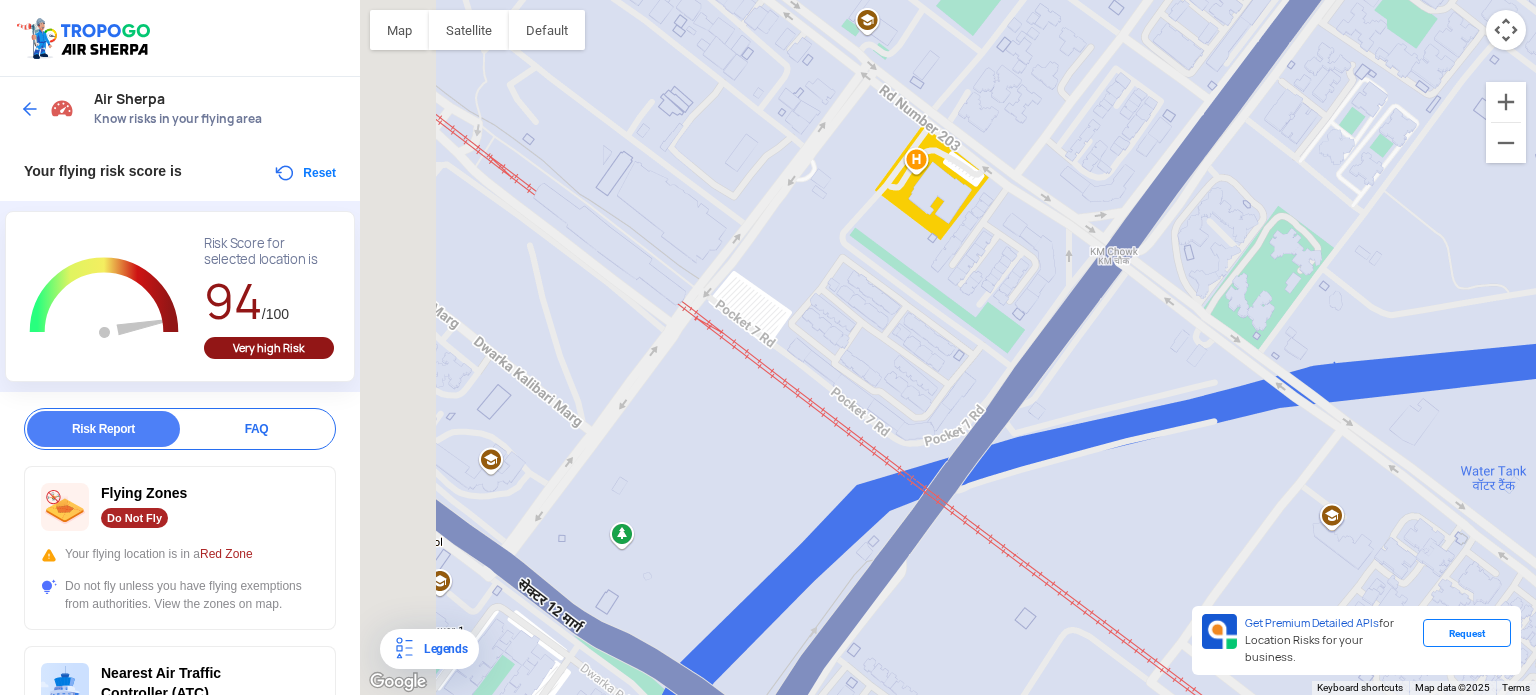 drag, startPoint x: 935, startPoint y: 321, endPoint x: 1129, endPoint y: 82, distance: 307.82626 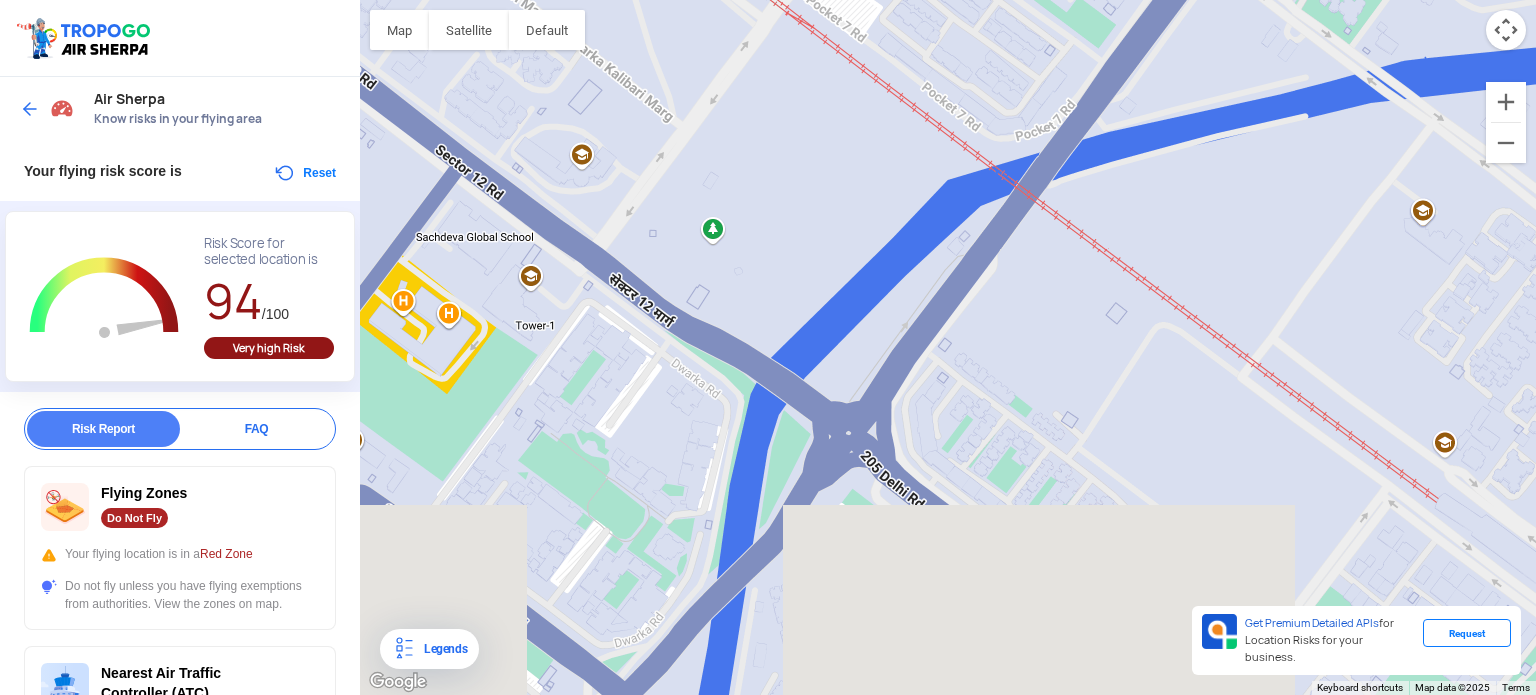 drag, startPoint x: 757, startPoint y: 516, endPoint x: 848, endPoint y: 211, distance: 318.28604 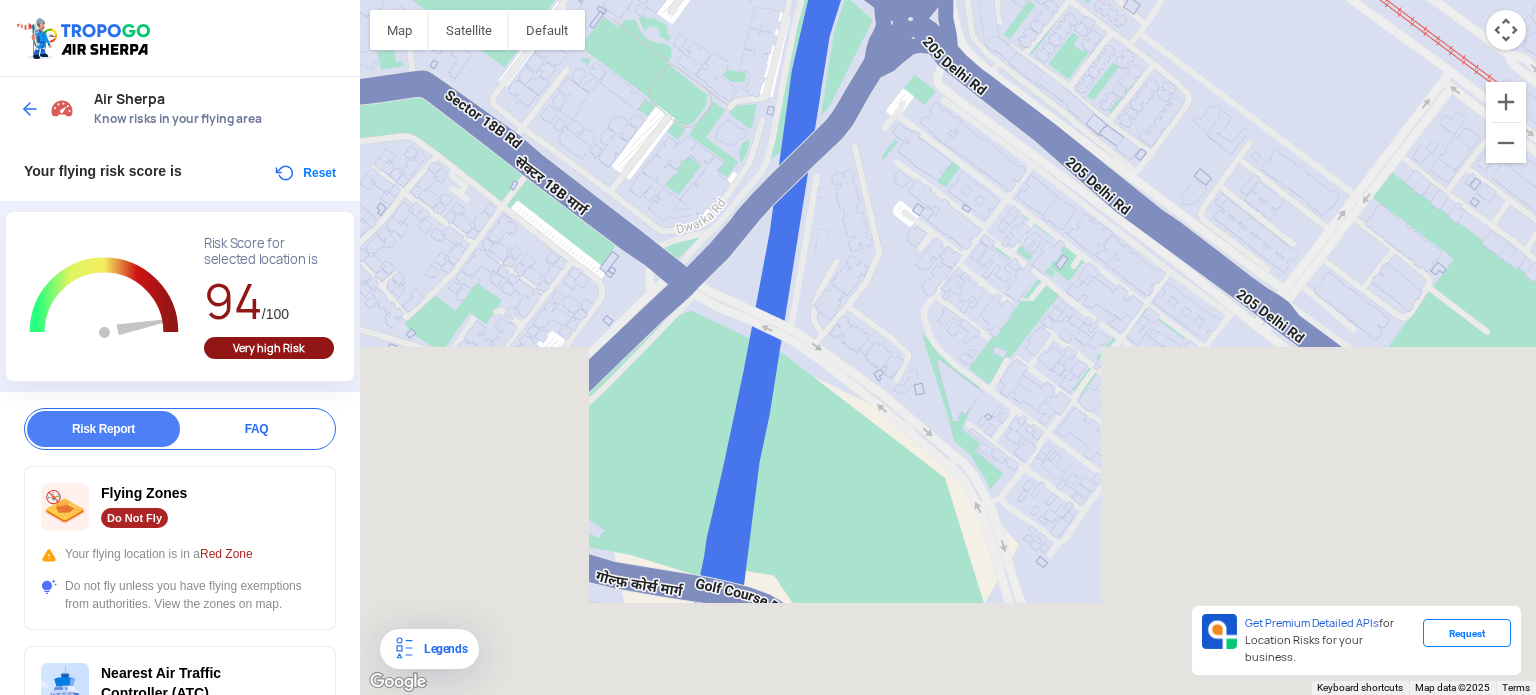 drag, startPoint x: 829, startPoint y: 555, endPoint x: 880, endPoint y: 166, distance: 392.32895 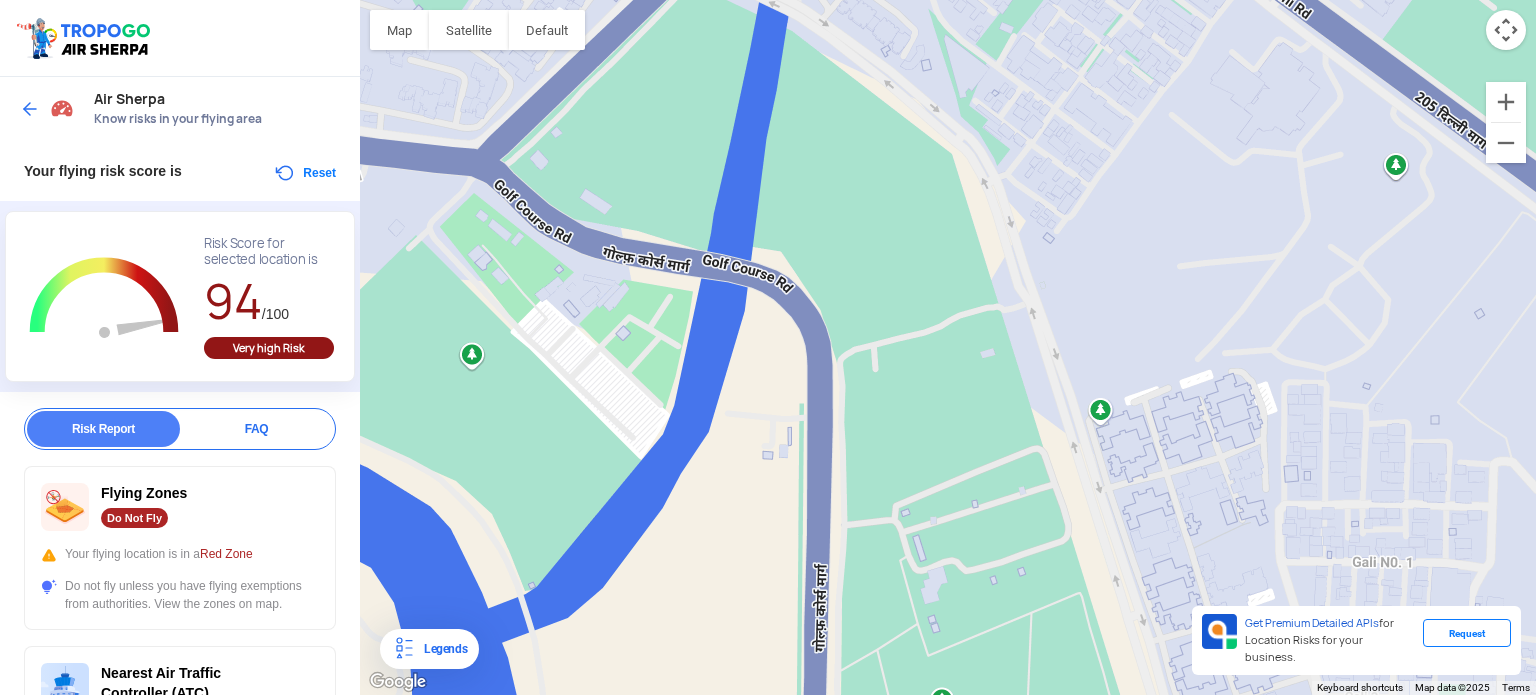 drag, startPoint x: 894, startPoint y: 595, endPoint x: 903, endPoint y: 251, distance: 344.1177 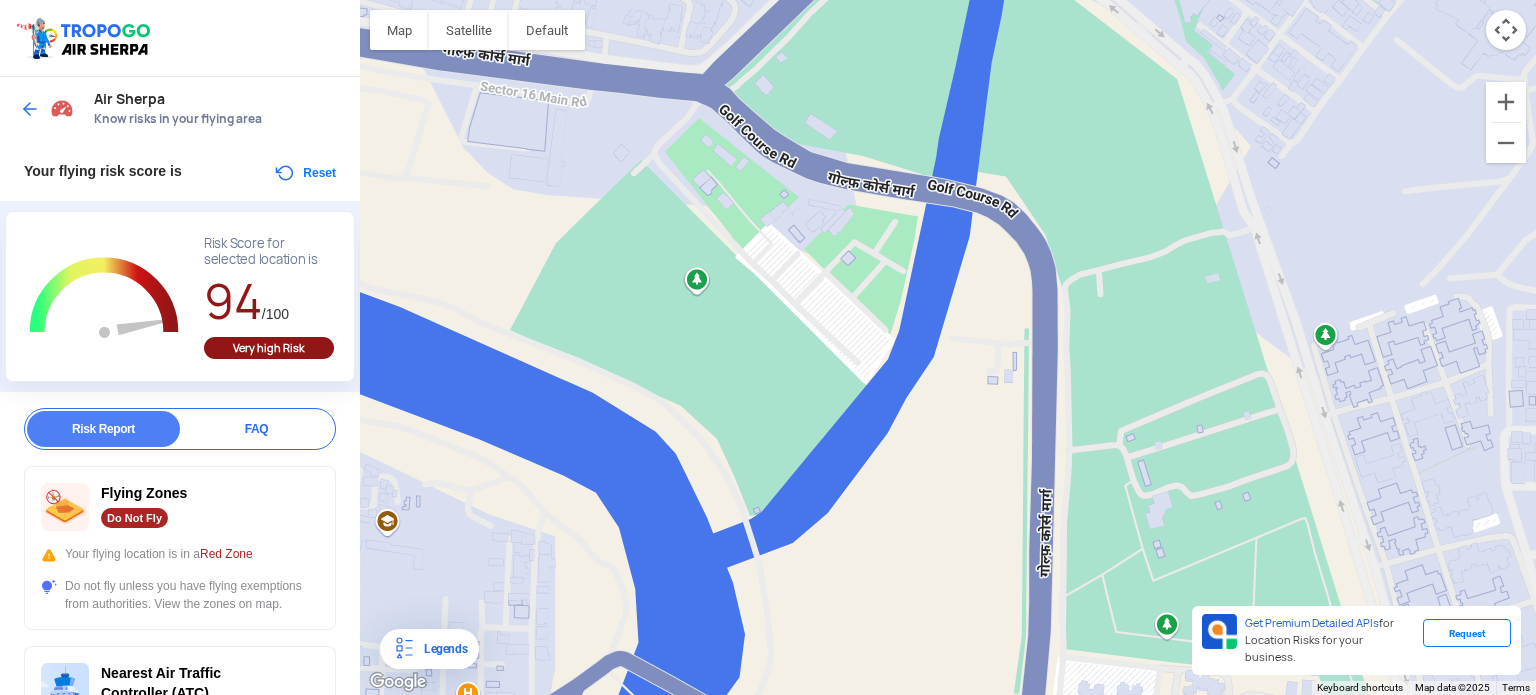 drag, startPoint x: 941, startPoint y: 264, endPoint x: 1127, endPoint y: 200, distance: 196.70282 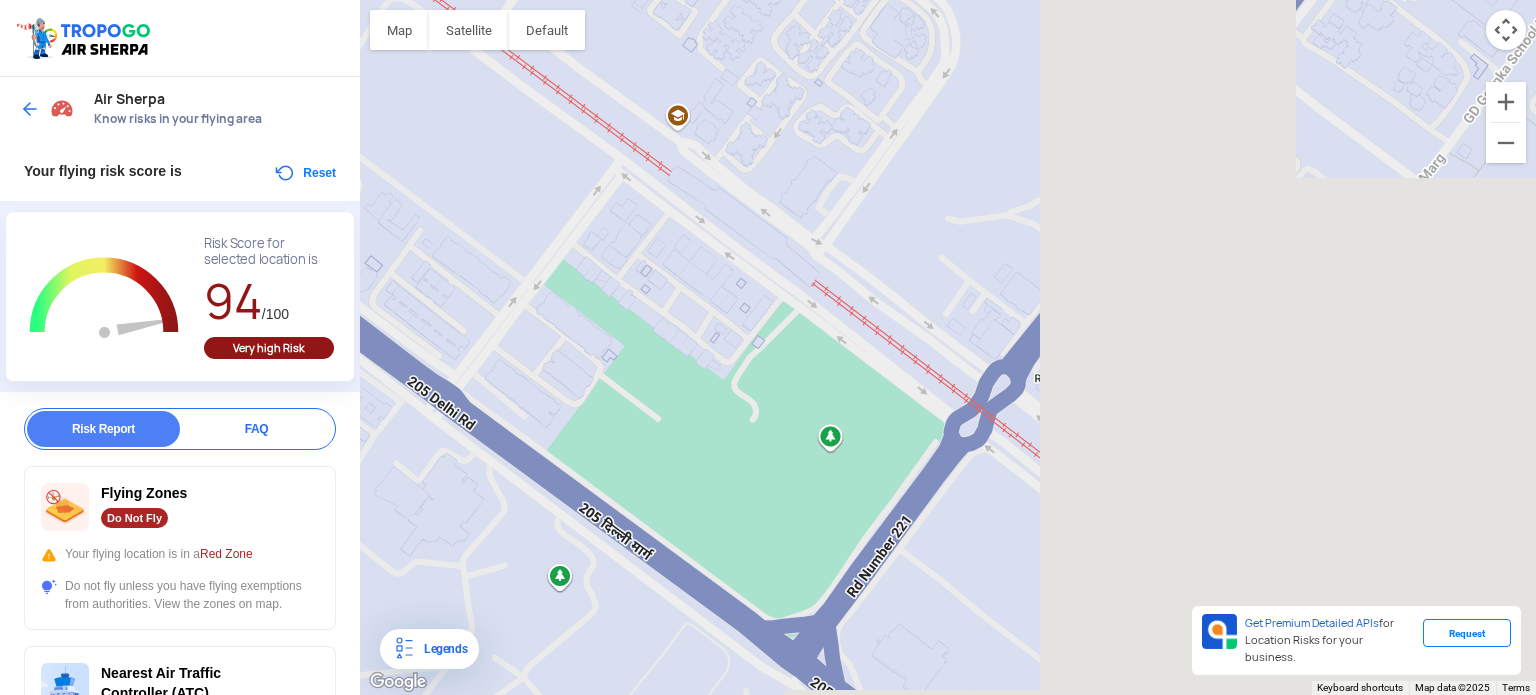 drag, startPoint x: 1063, startPoint y: 113, endPoint x: 0, endPoint y: 599, distance: 1168.8306 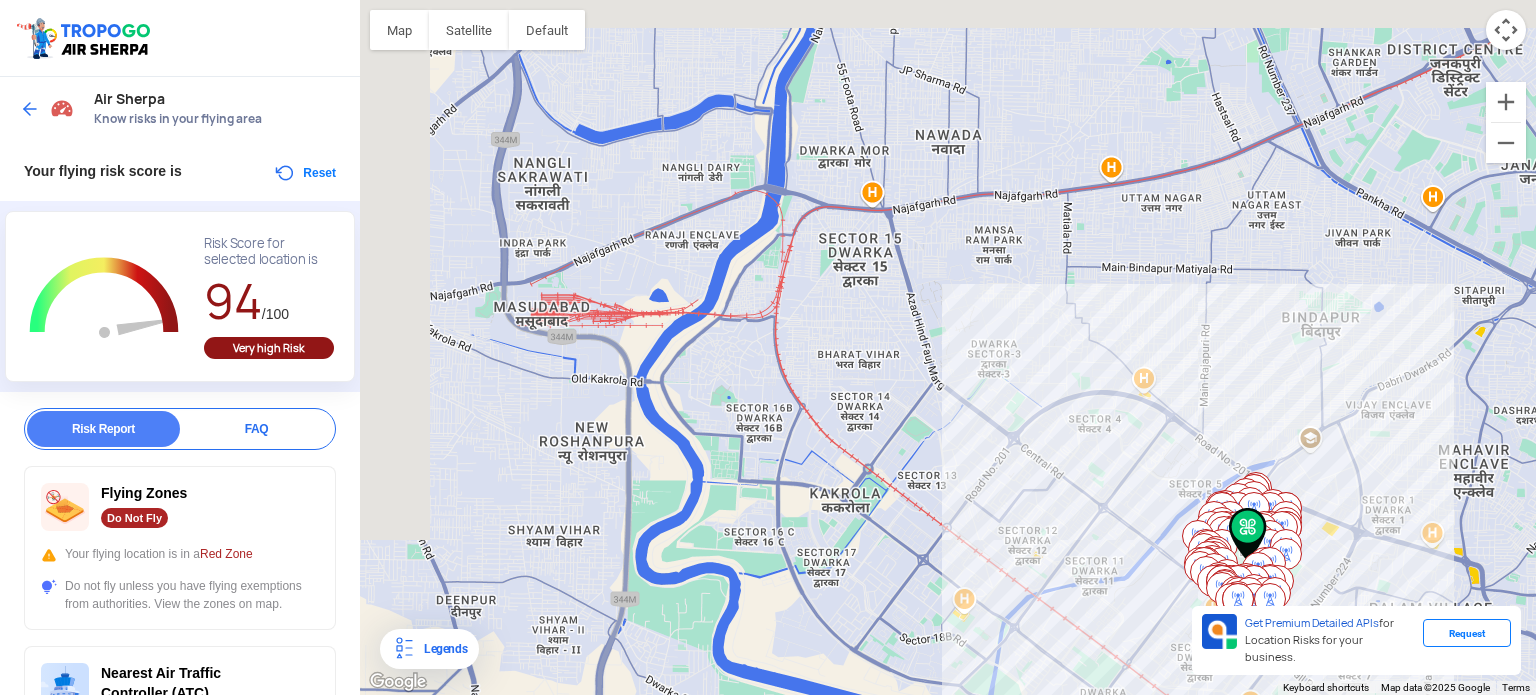 drag, startPoint x: 886, startPoint y: 378, endPoint x: 1383, endPoint y: 627, distance: 555.88666 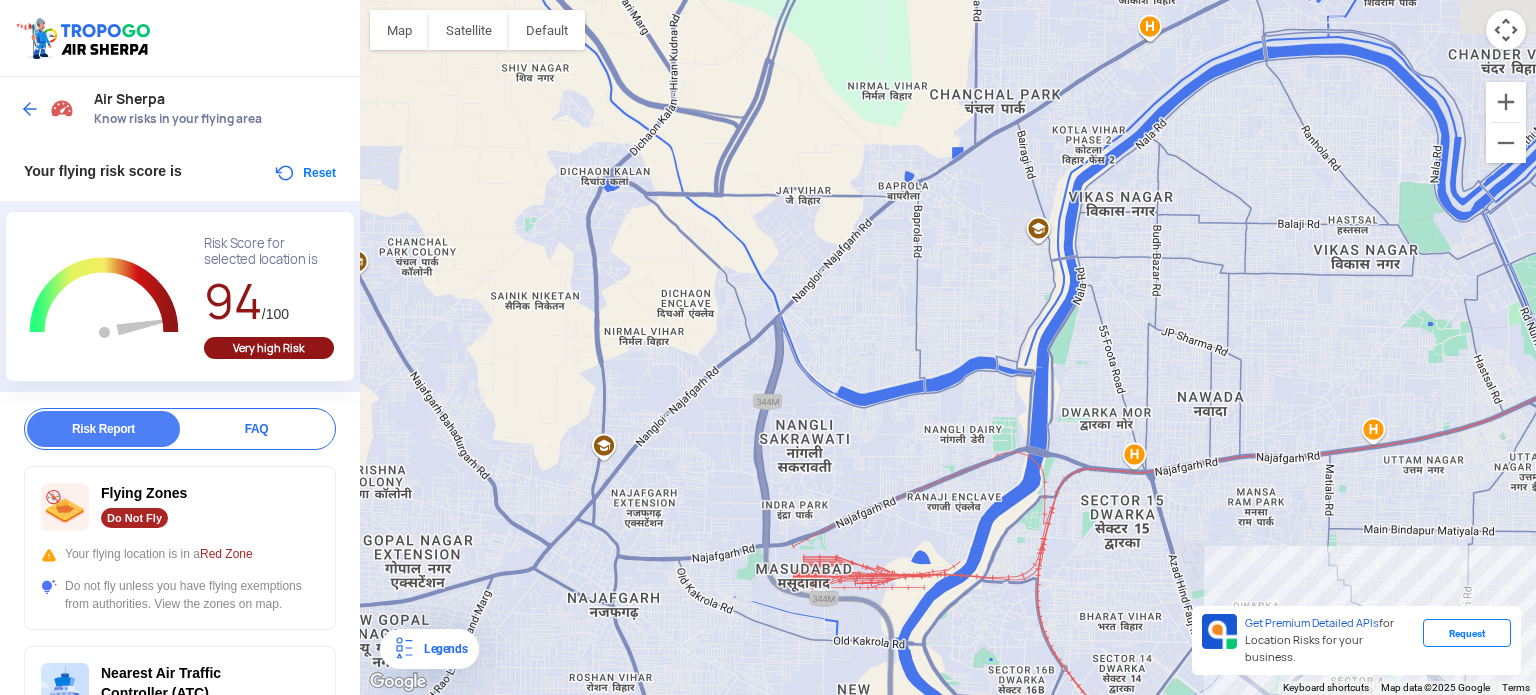 drag, startPoint x: 710, startPoint y: 288, endPoint x: 974, endPoint y: 550, distance: 371.94086 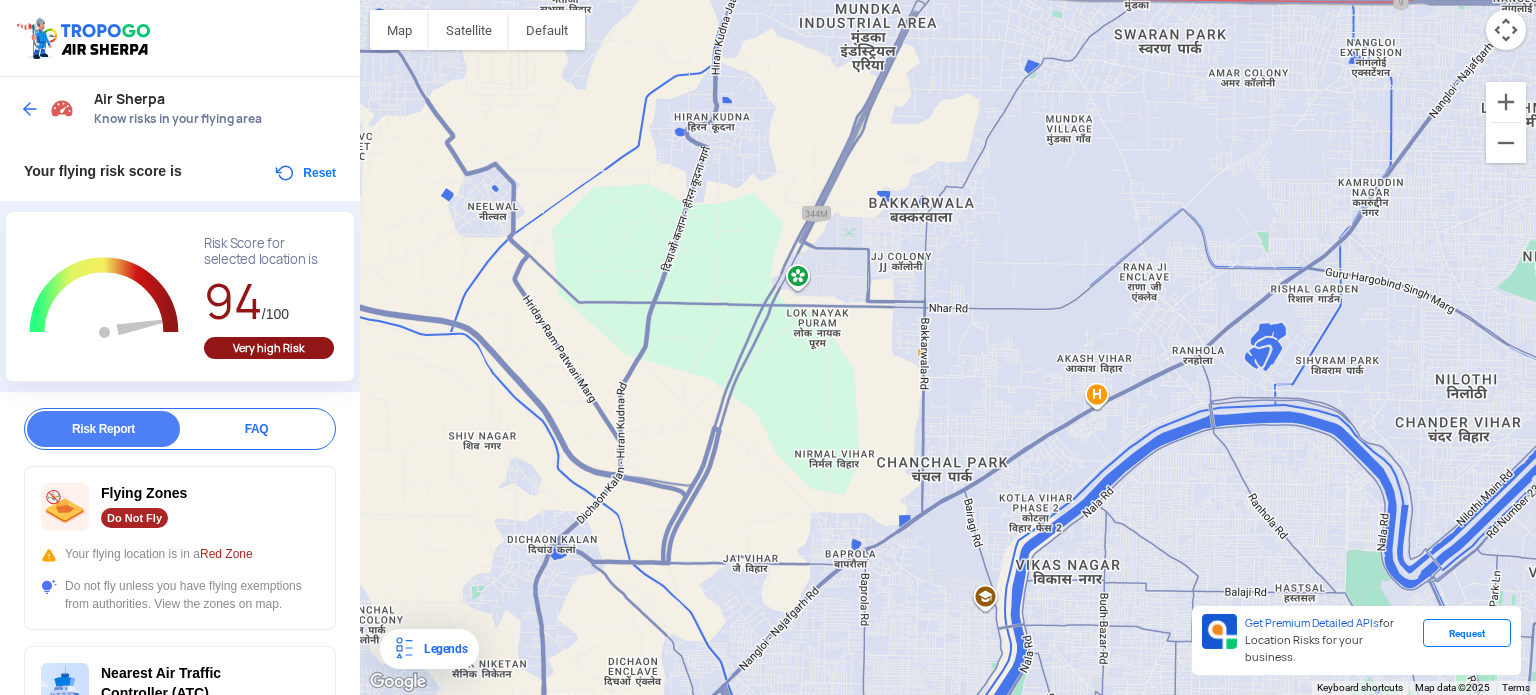 drag, startPoint x: 829, startPoint y: 247, endPoint x: 779, endPoint y: 616, distance: 372.37213 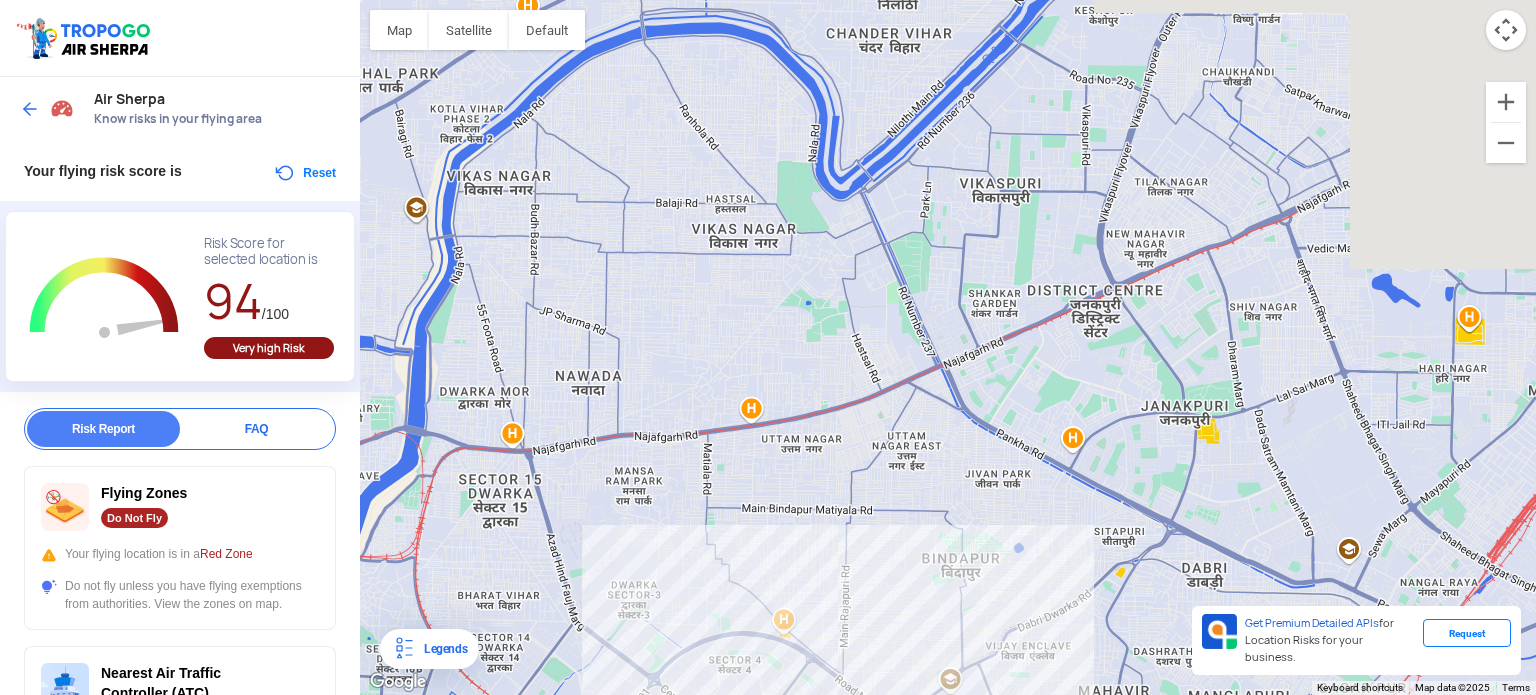drag, startPoint x: 1292, startPoint y: 517, endPoint x: 714, endPoint y: 127, distance: 697.269 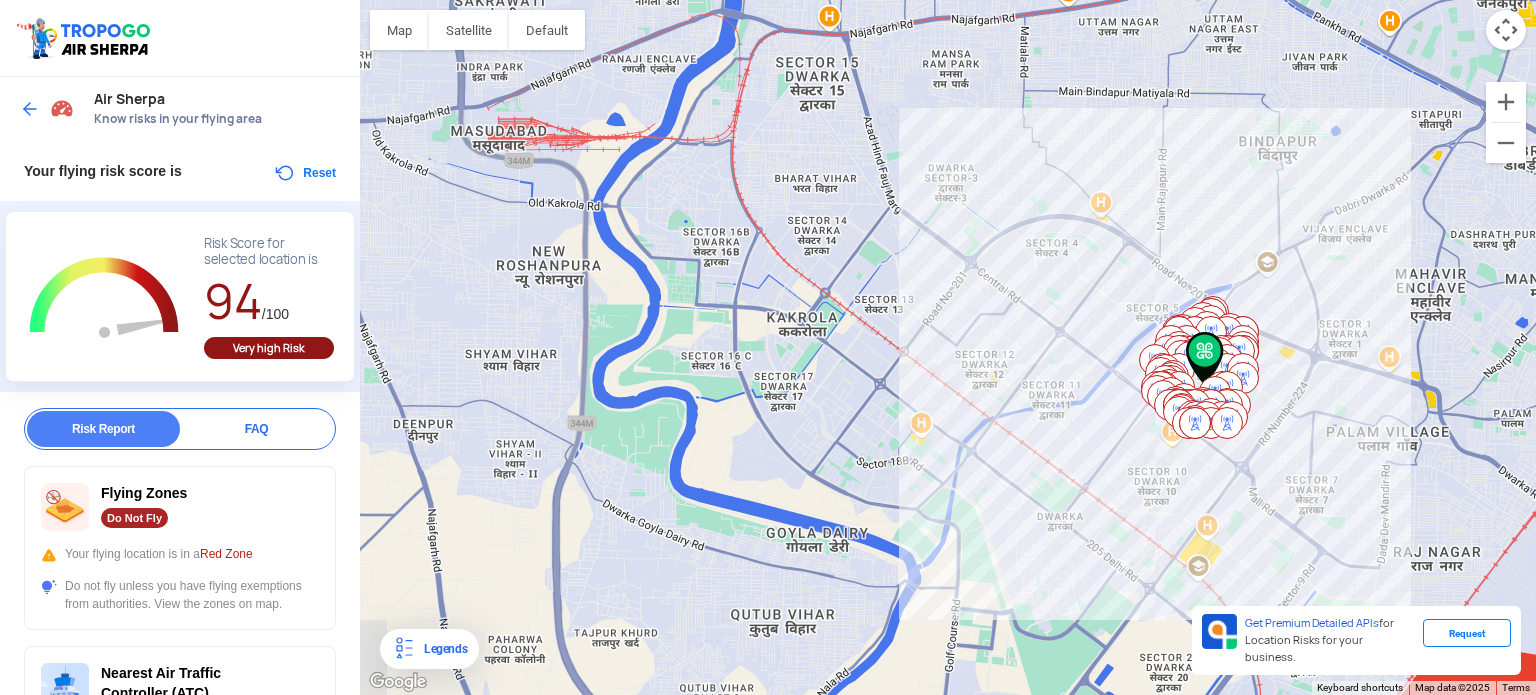 drag, startPoint x: 832, startPoint y: 405, endPoint x: 1152, endPoint y: -13, distance: 526.42566 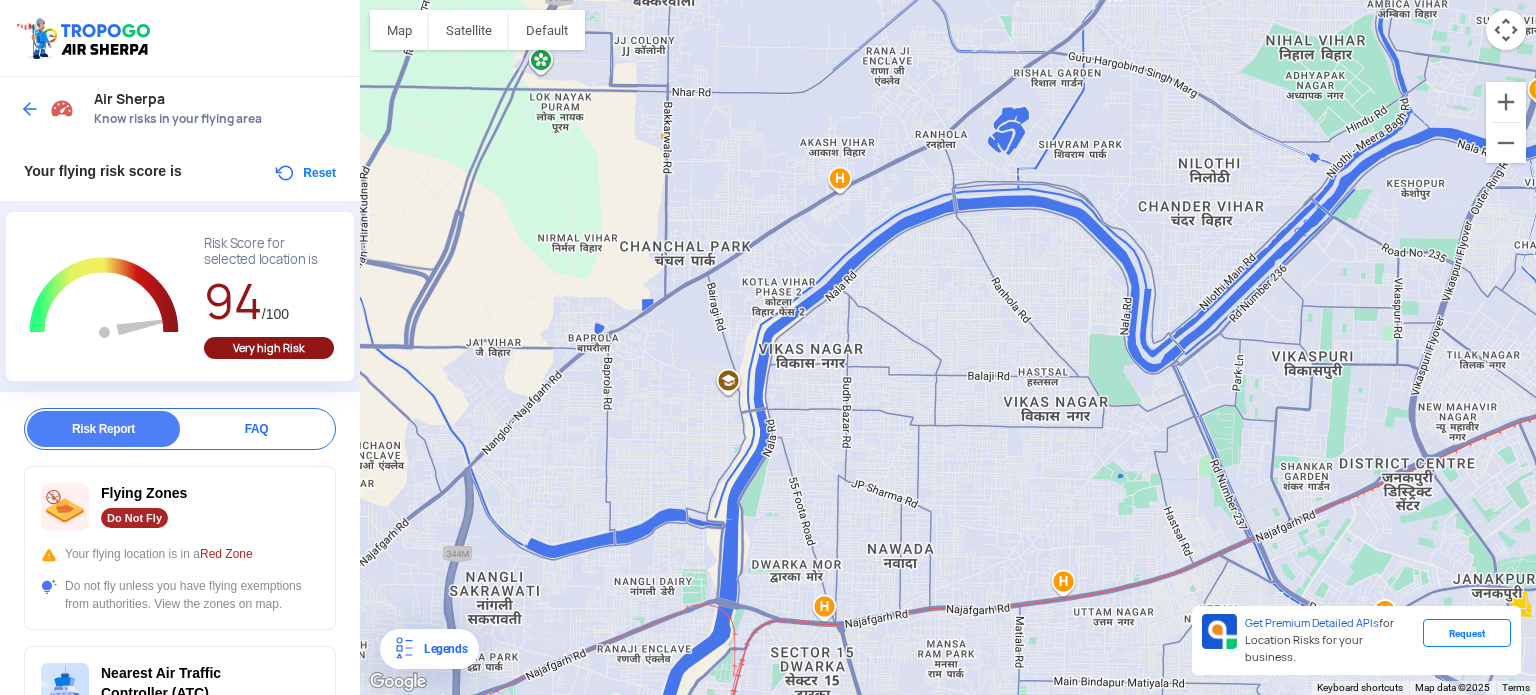 drag, startPoint x: 1008, startPoint y: 118, endPoint x: 1007, endPoint y: 732, distance: 614.0008 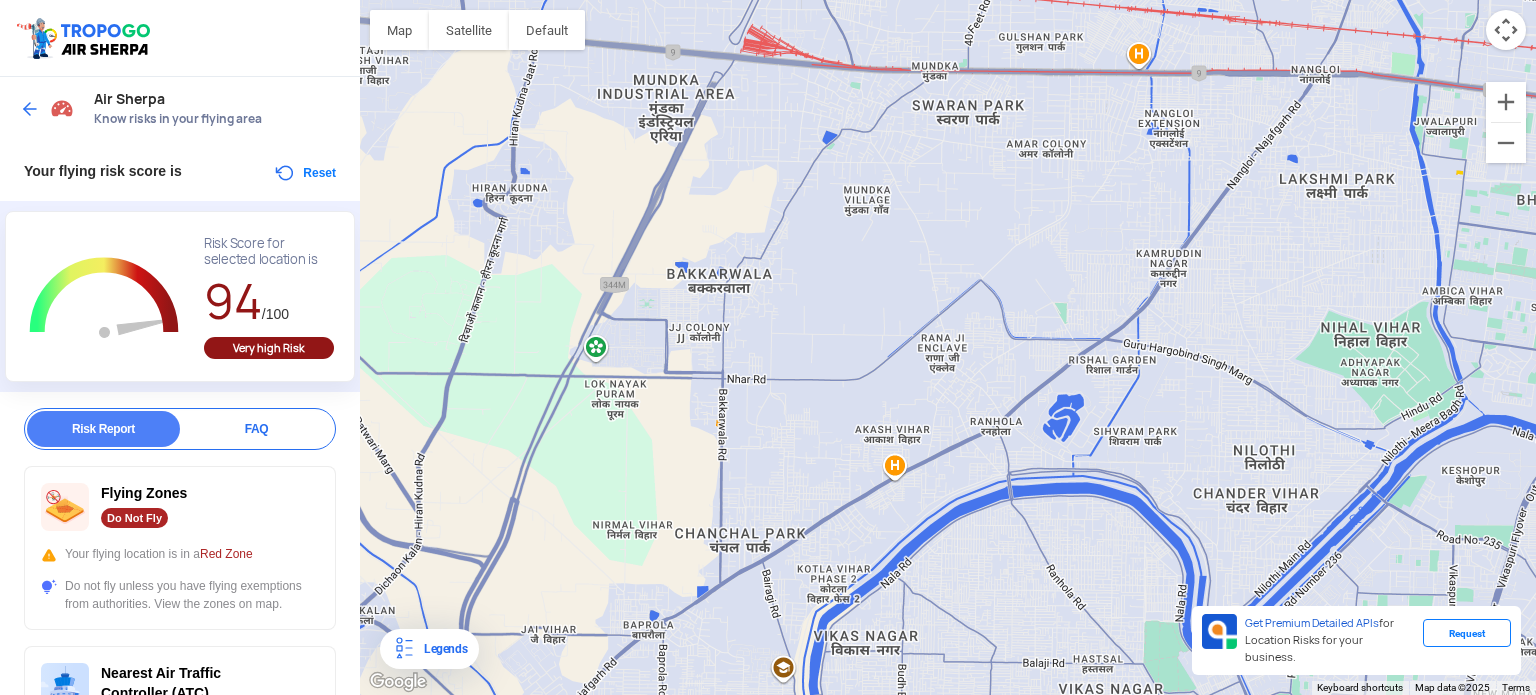 drag, startPoint x: 993, startPoint y: 579, endPoint x: 1013, endPoint y: 742, distance: 164.22241 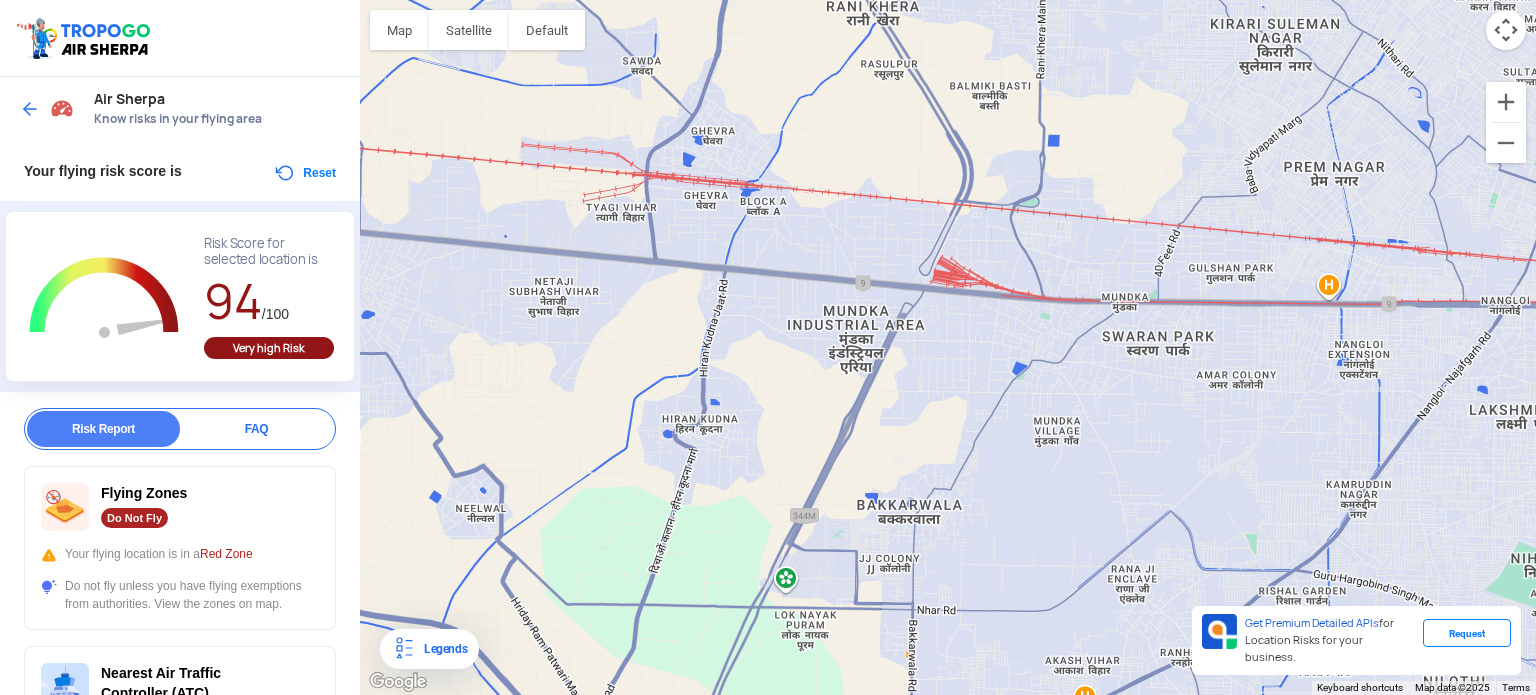 click on "Reset" at bounding box center [304, 173] 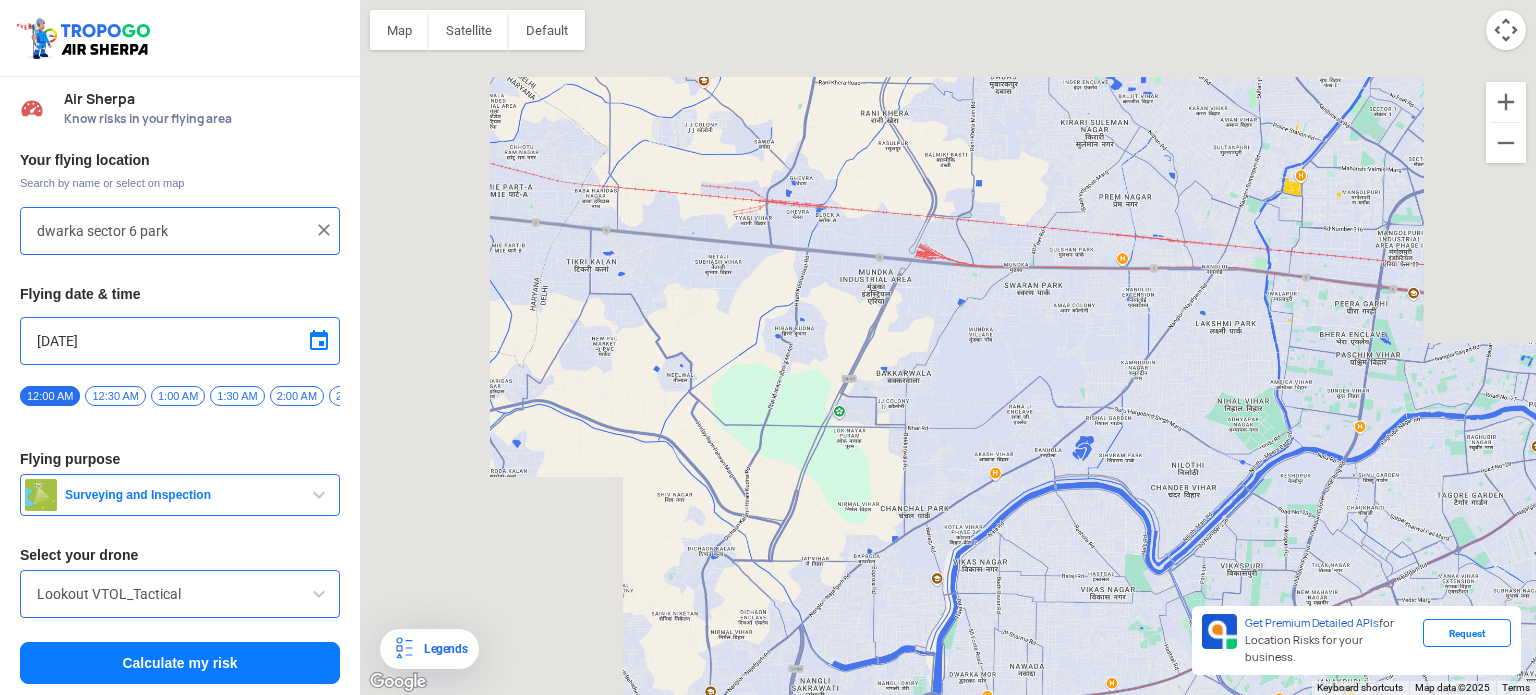 type on "[STREET], [STREET], [CITY], [CITY], [STATE], [POSTAL_CODE], [COUNTRY]" 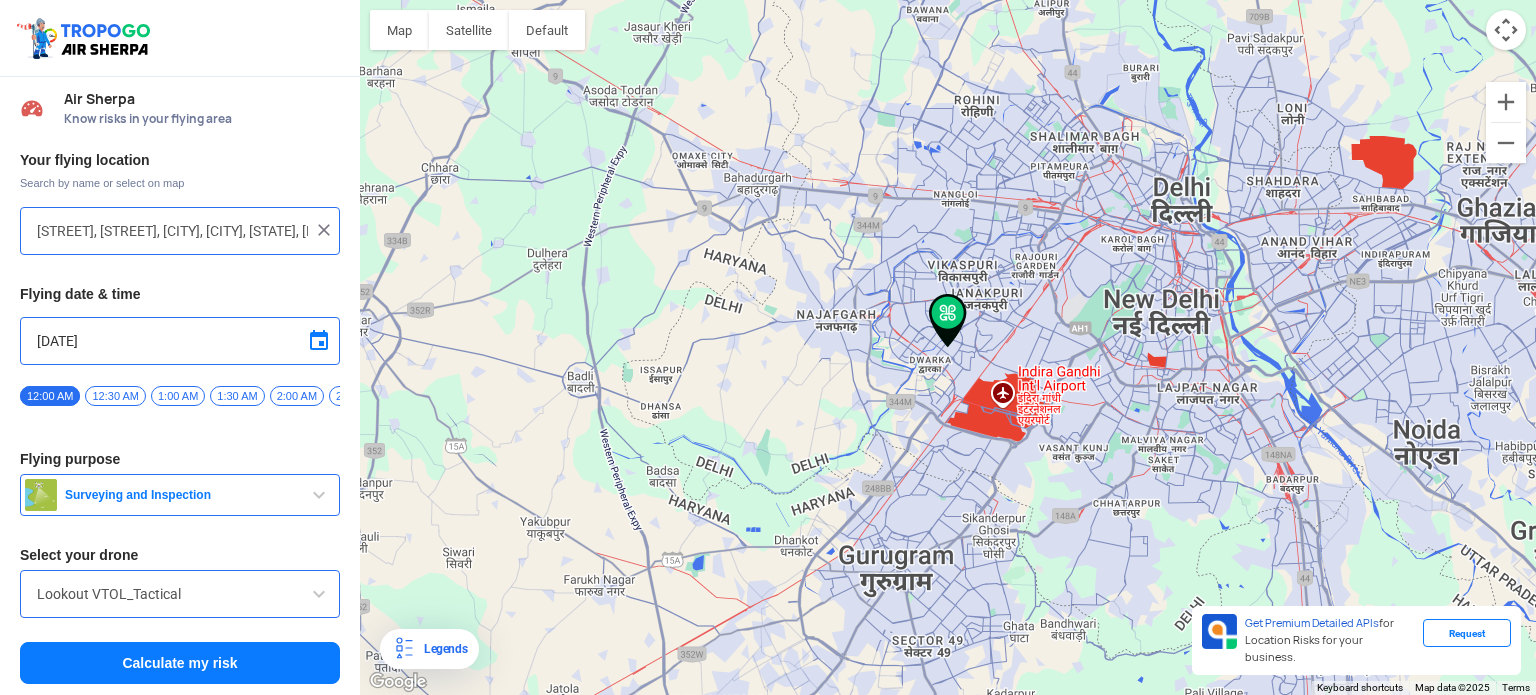 click on "[STREET], [STREET], [CITY], [CITY], [STATE], [POSTAL_CODE], [COUNTRY]" at bounding box center (172, 231) 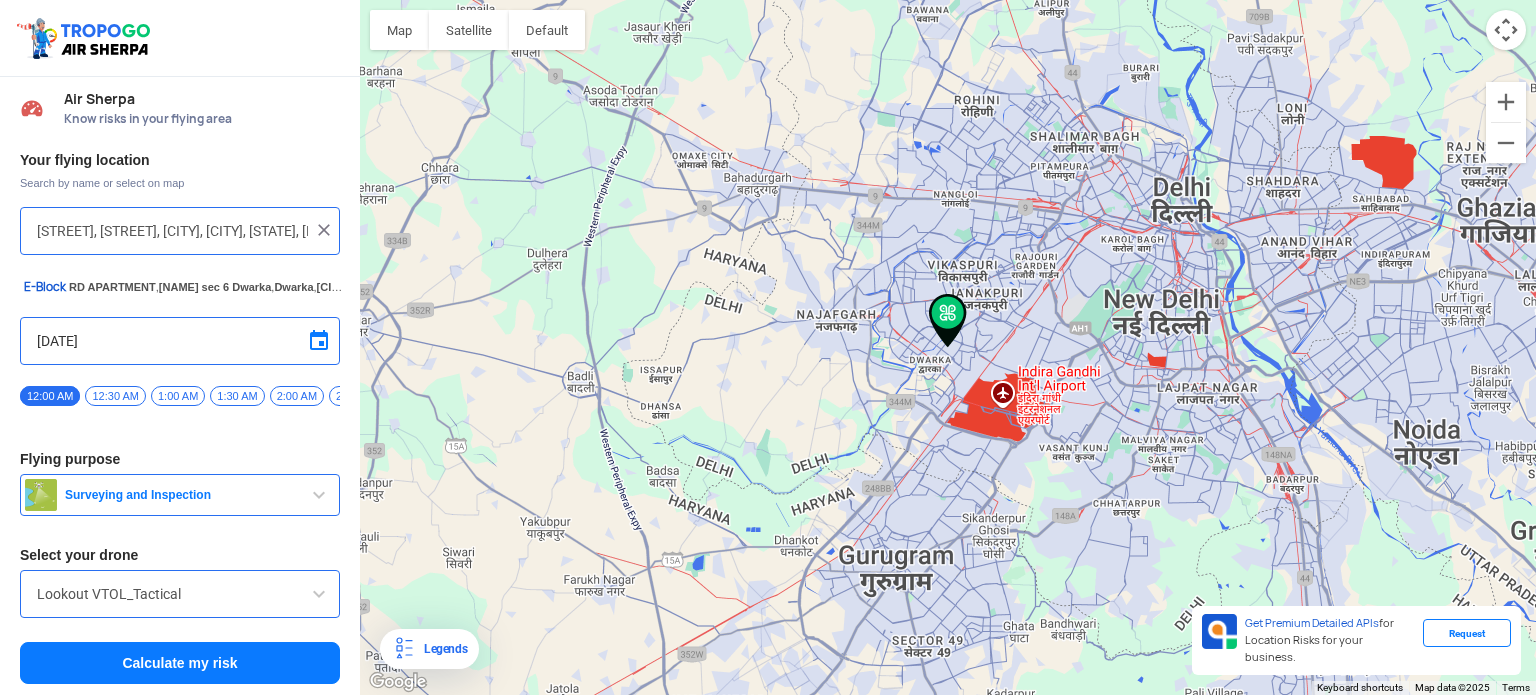 click on "Your flying location Search by name or select on map [STREET], [STREET], [CITY], [CITY], [STATE], [POSTAL_CODE], [COUNTRY] Flying date & time [DATE] 12:00 AM 12:30 AM 1:00 AM 1:30 AM 2:00 AM 2:30 AM 3:00 AM 3:30 AM 4:00 AM 4:30 AM 5:00 AM 5:30 AM 6:00 AM 6:30 AM 7:00 AM 7:30 AM 8:00 AM 8:30 AM 9:00 AM 9:30 AM 10:00 AM 10:30 AM 11:00 AM 11:30 AM 12:00 PM 12:30 PM 1:00 PM 1:30 PM 2:00 PM 2:30 PM 3:00 PM 3:30 PM 4:00 PM 4:30 PM 5:00 PM 5:30 PM 6:00 PM 6:30 PM 7:00 PM 7:30 PM 8:00 PM 8:30 PM 9:00 PM 9:30 PM 10:00 PM 10:30 PM 11:00 PM 11:30 PM Flying purpose Surveying and Inspection Surveying and Inspection Agriculture Film and Photography Training Delivery and Logistics Hardware Testing (OEM) and Test Flying (modification) Security Emergency Services (Time Critical Applications) Search and Rescue Academy/Research Sporting Entertainment Recreational Select your drone Lookout VTOL_Tactical  Calculate my risk" at bounding box center [180, 418] 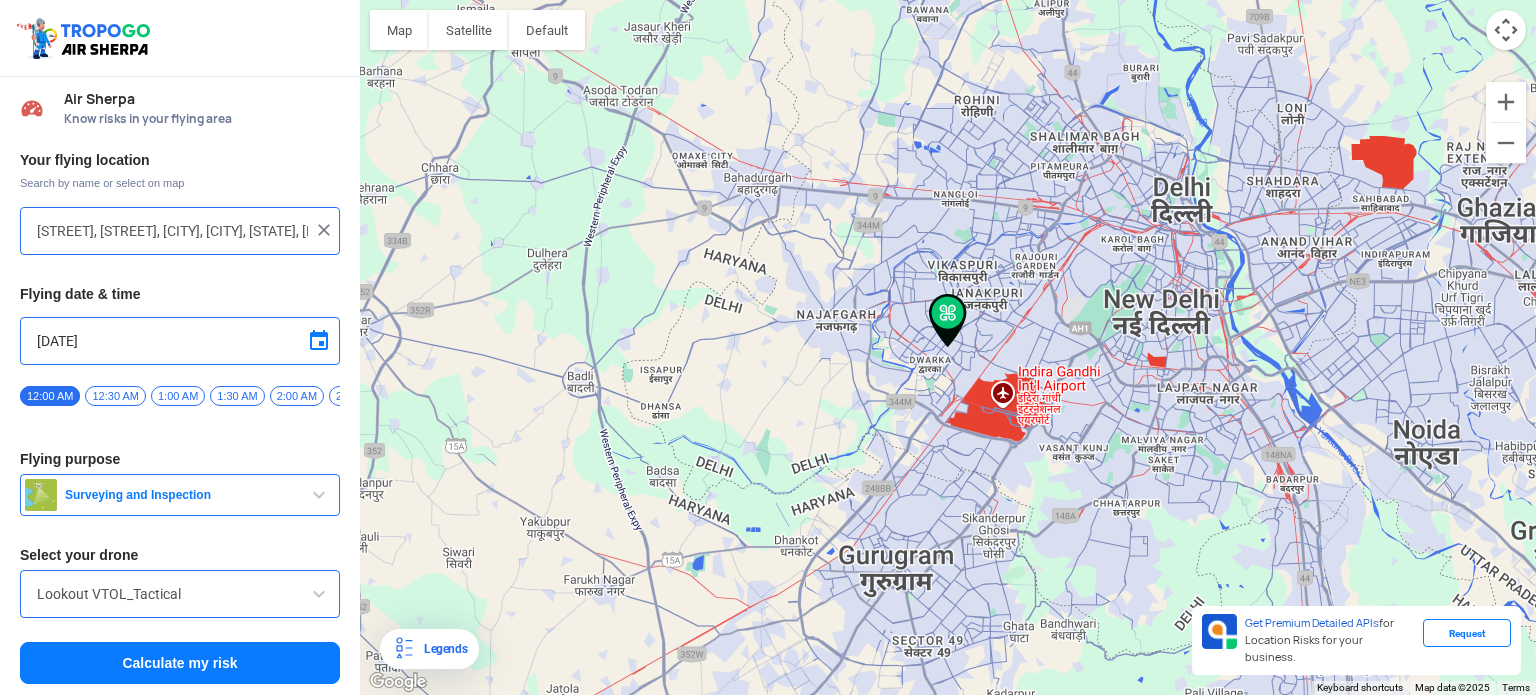 click at bounding box center [324, 230] 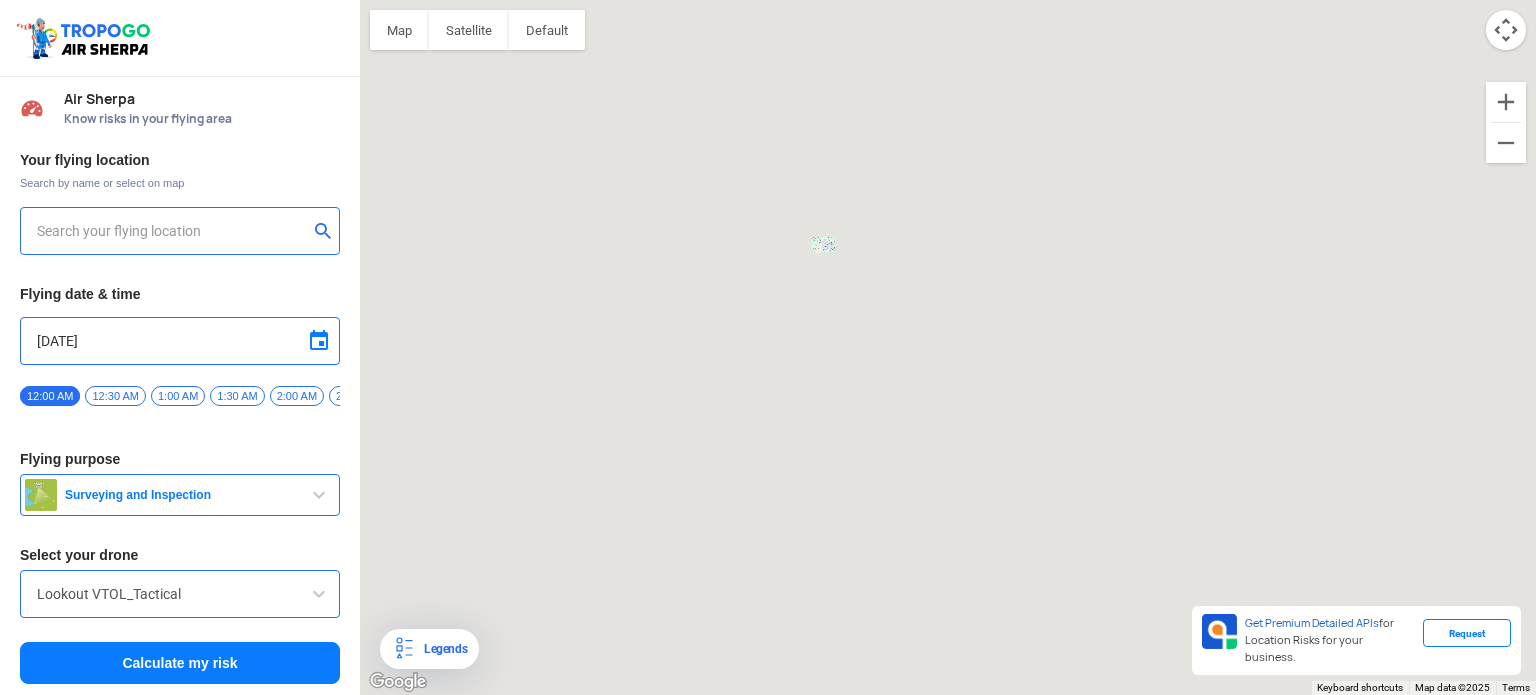 click at bounding box center [172, 231] 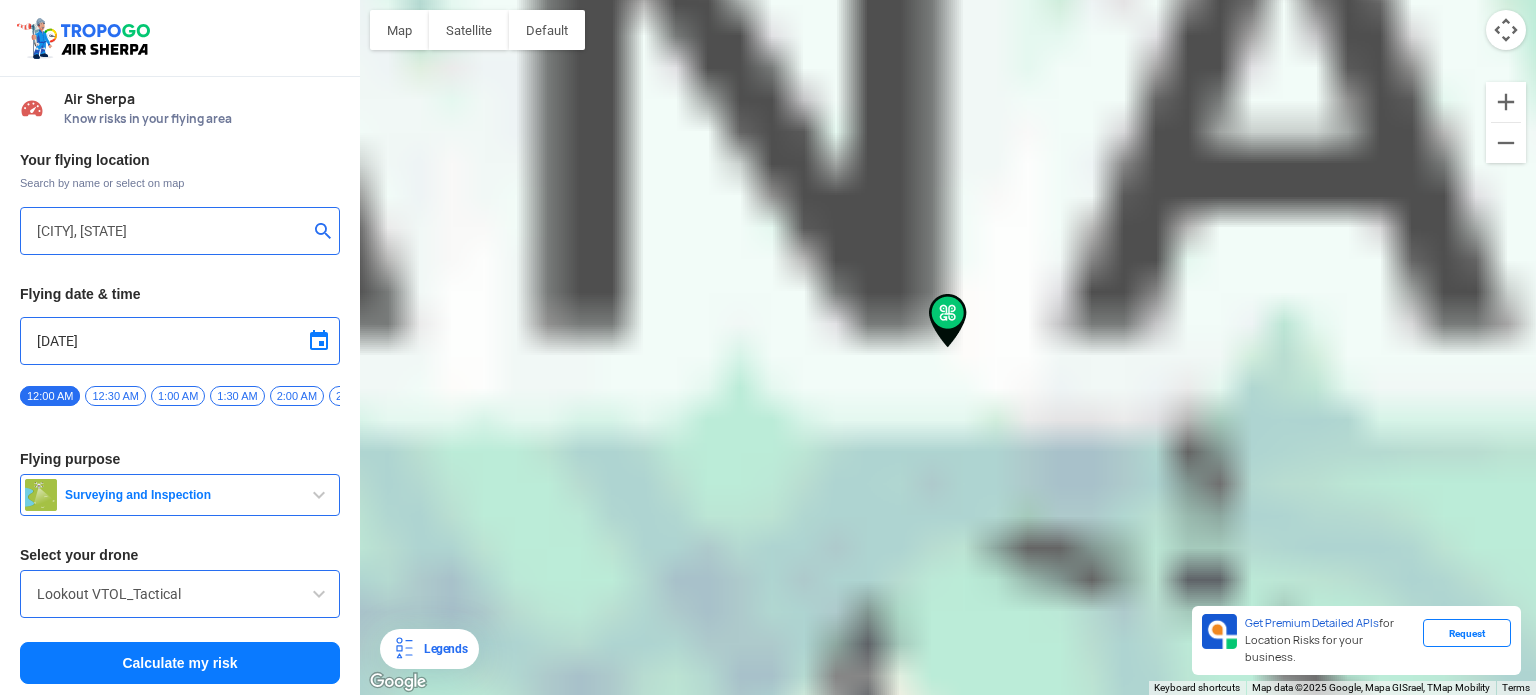 type on "Railway Quarters, Indira Colony, [CITY], [STATE] 131001, India" 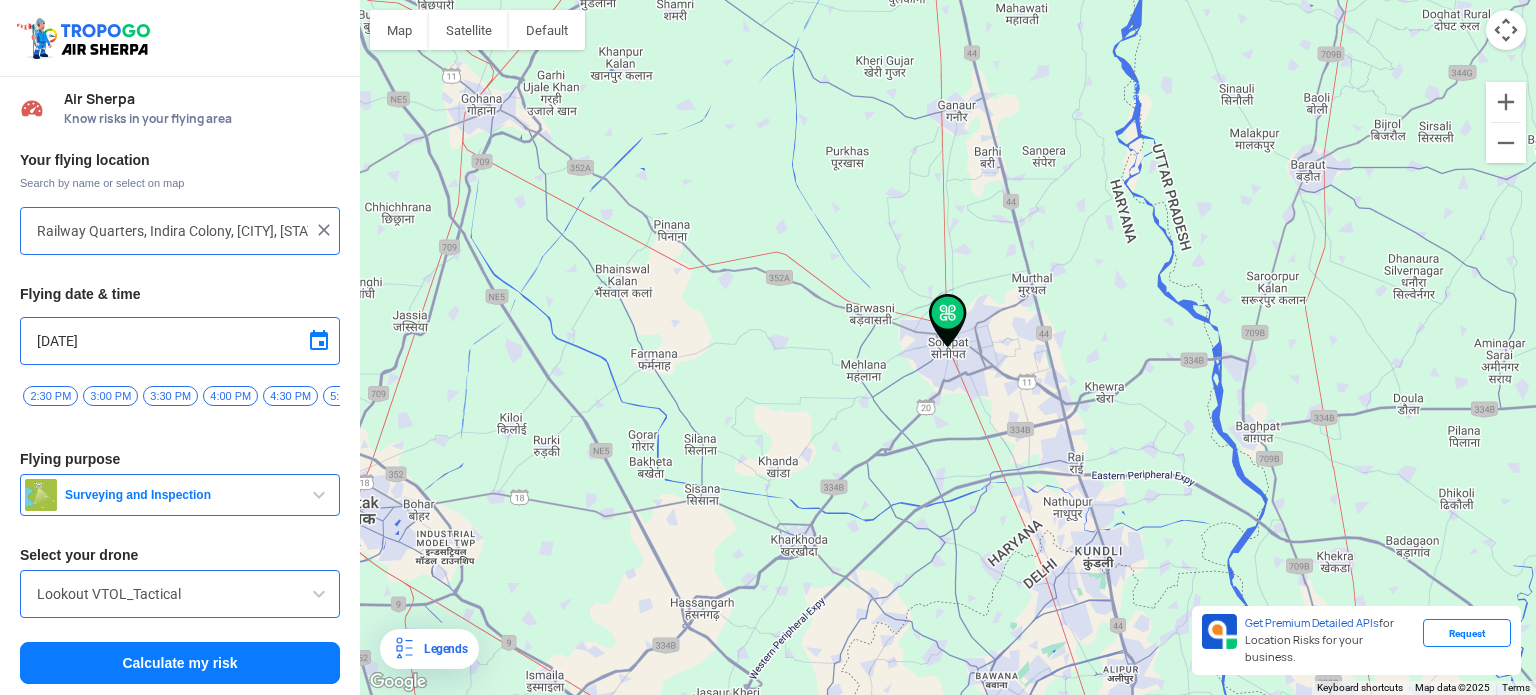scroll, scrollTop: 0, scrollLeft: 1918, axis: horizontal 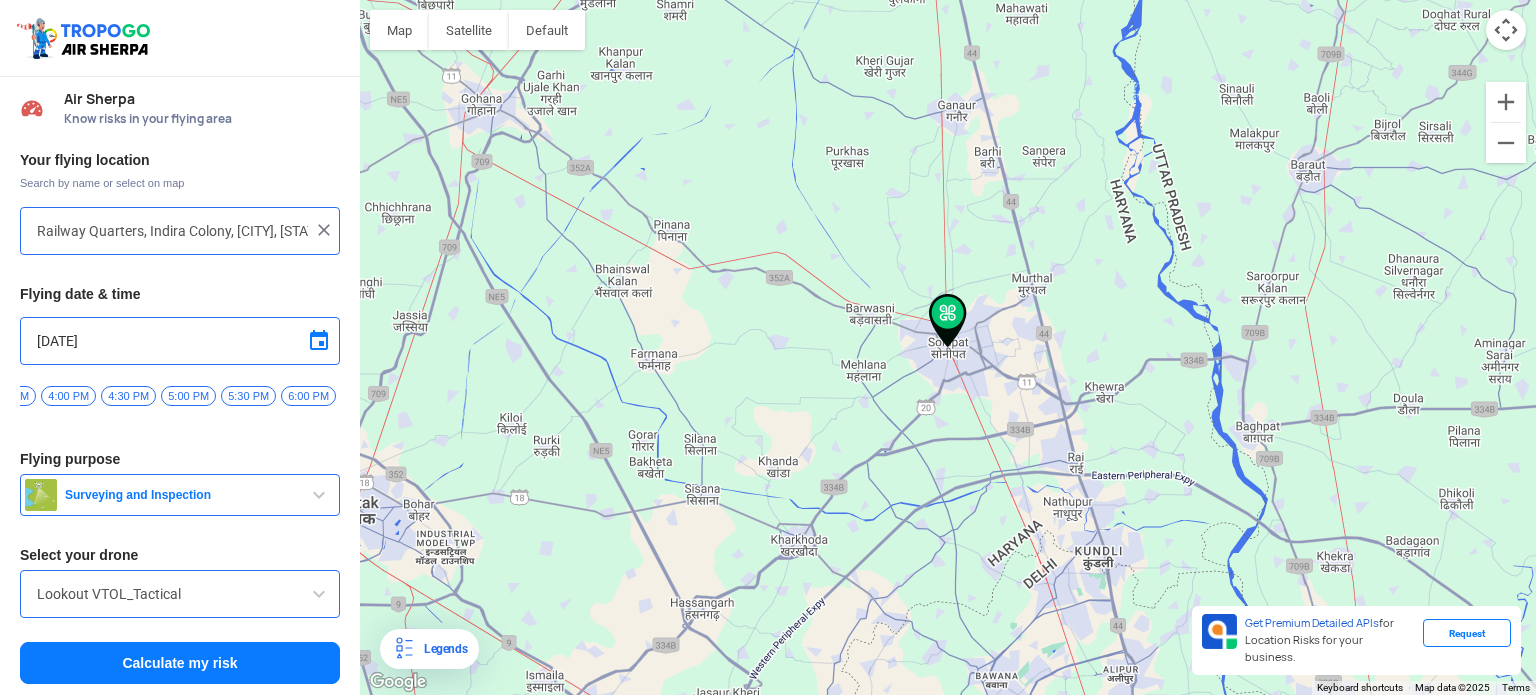 click on "5:30 PM" at bounding box center (248, 396) 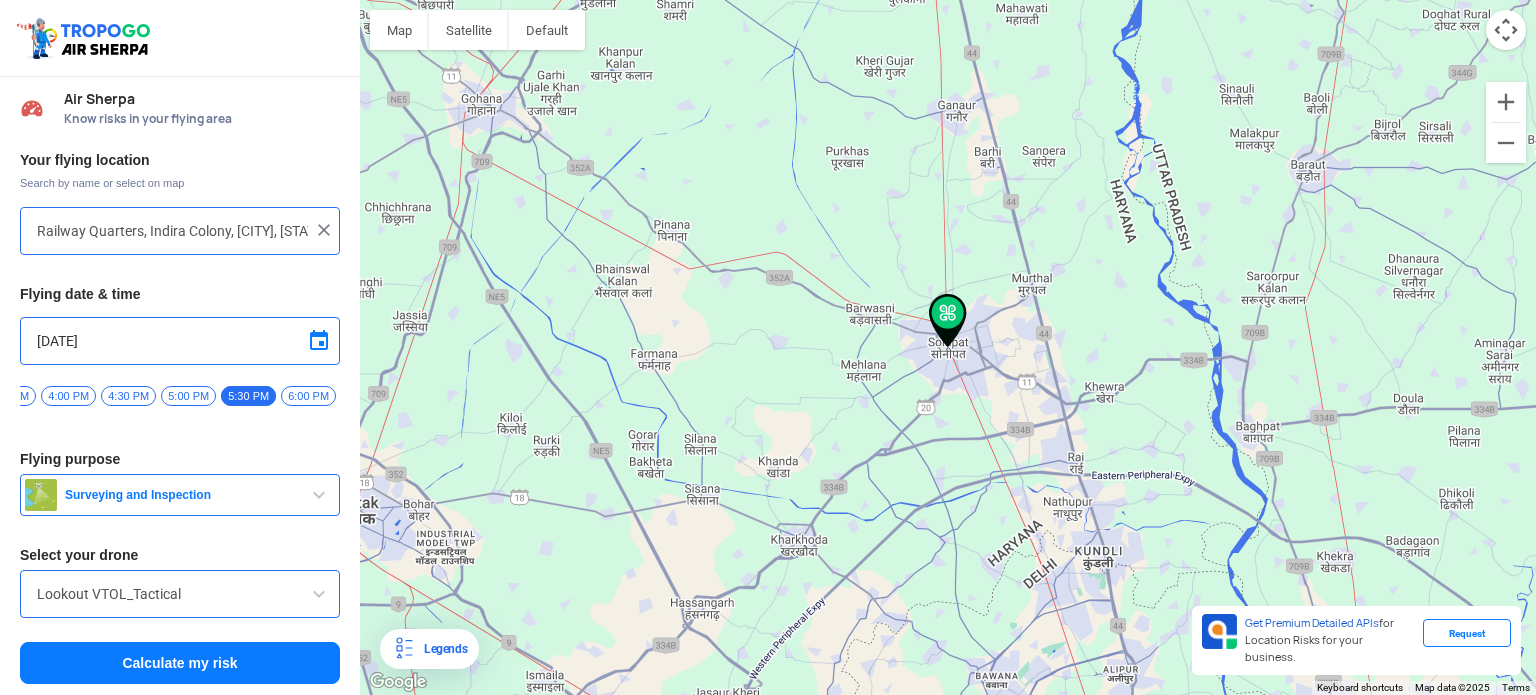 click on "Calculate my risk" at bounding box center [180, 663] 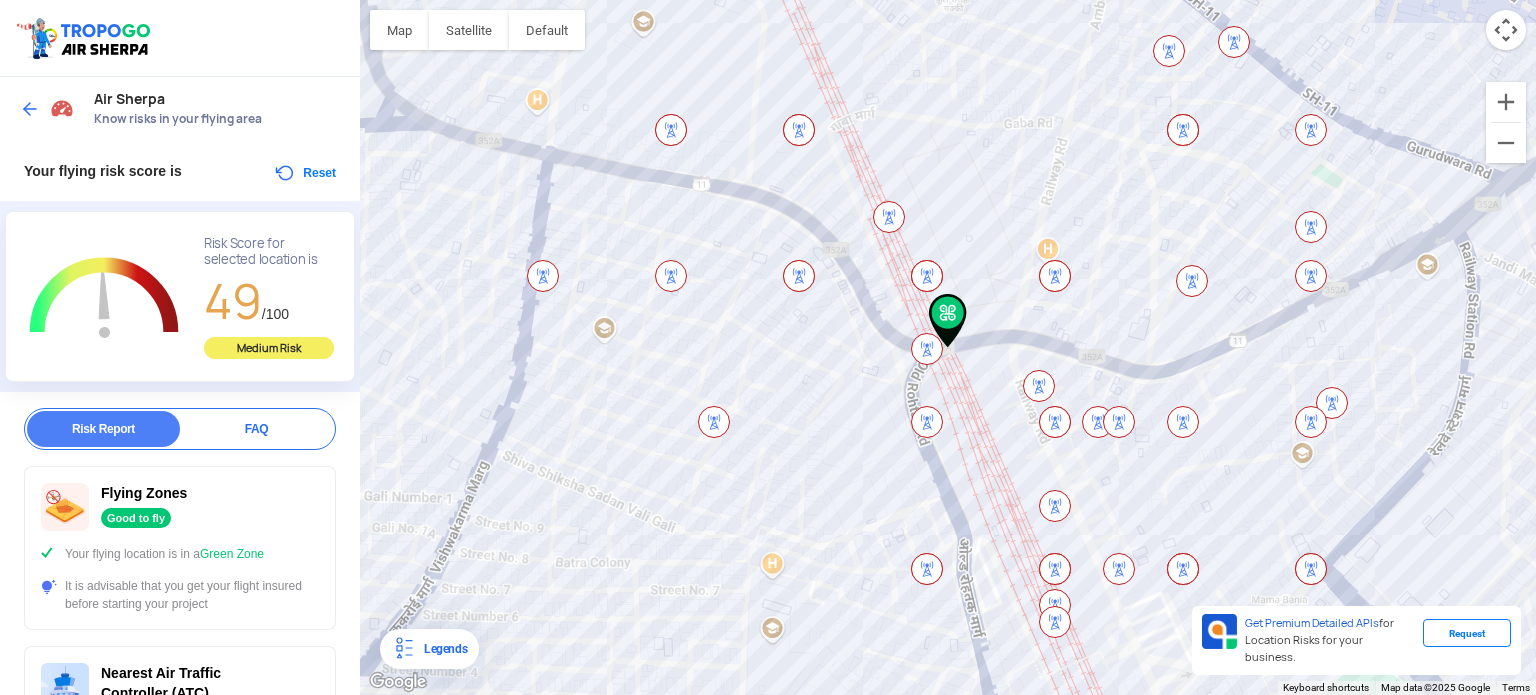click on "Legends" at bounding box center [441, 649] 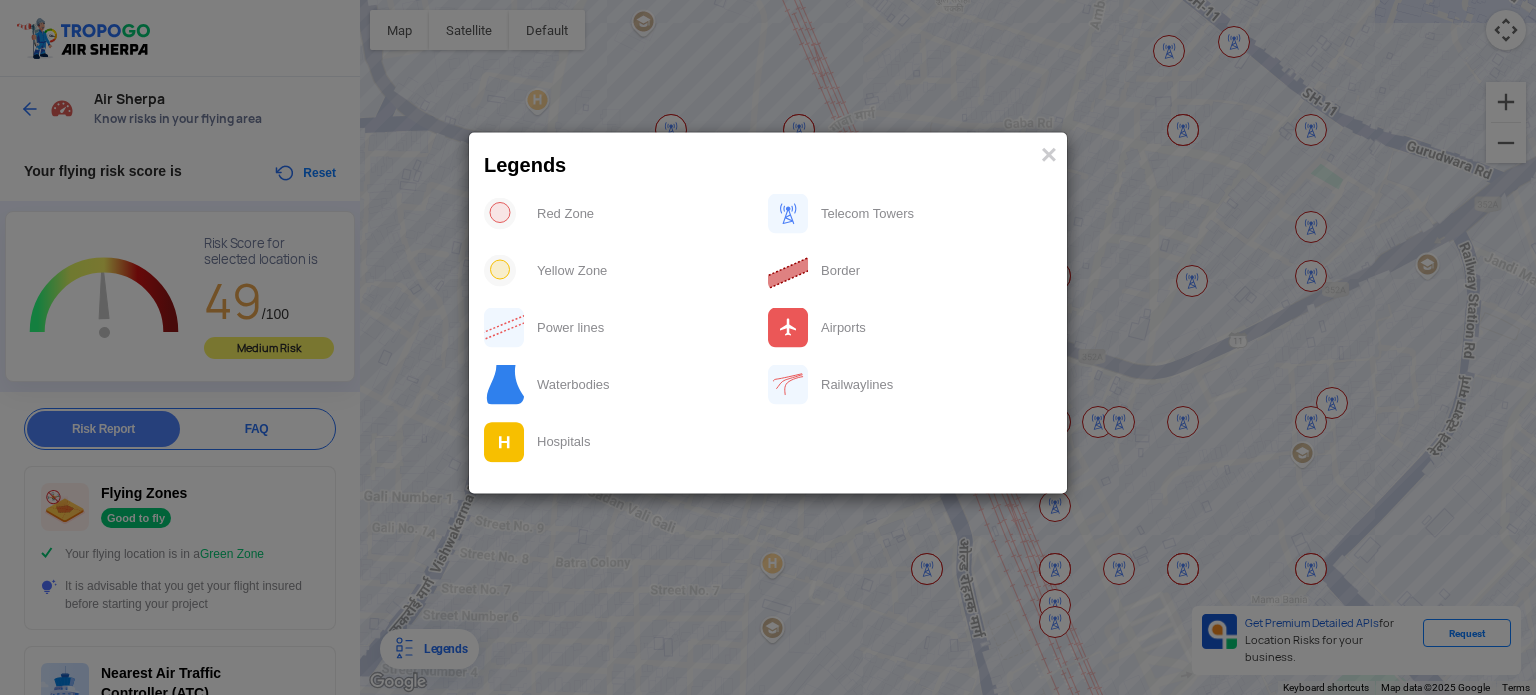 click on "Yellow Zone" 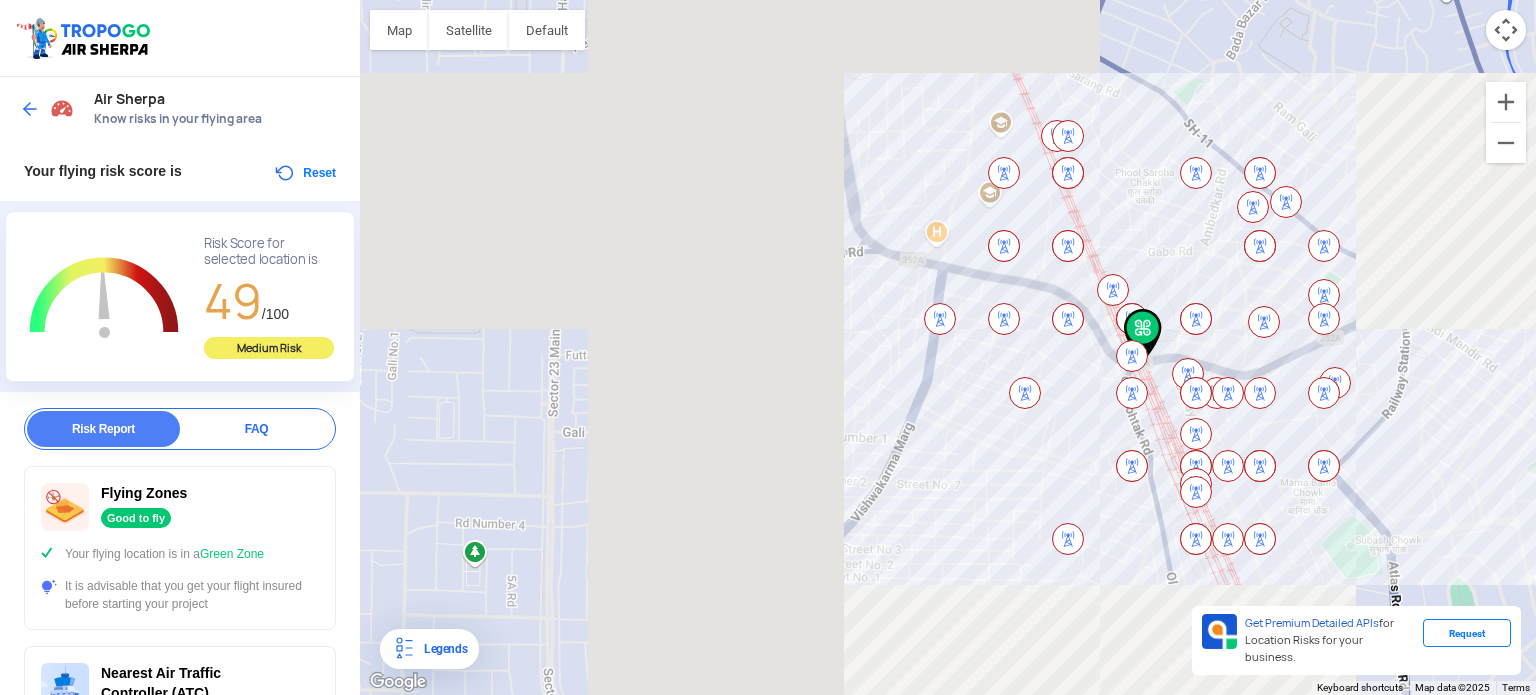 drag, startPoint x: 1172, startPoint y: 367, endPoint x: 1284, endPoint y: 399, distance: 116.48176 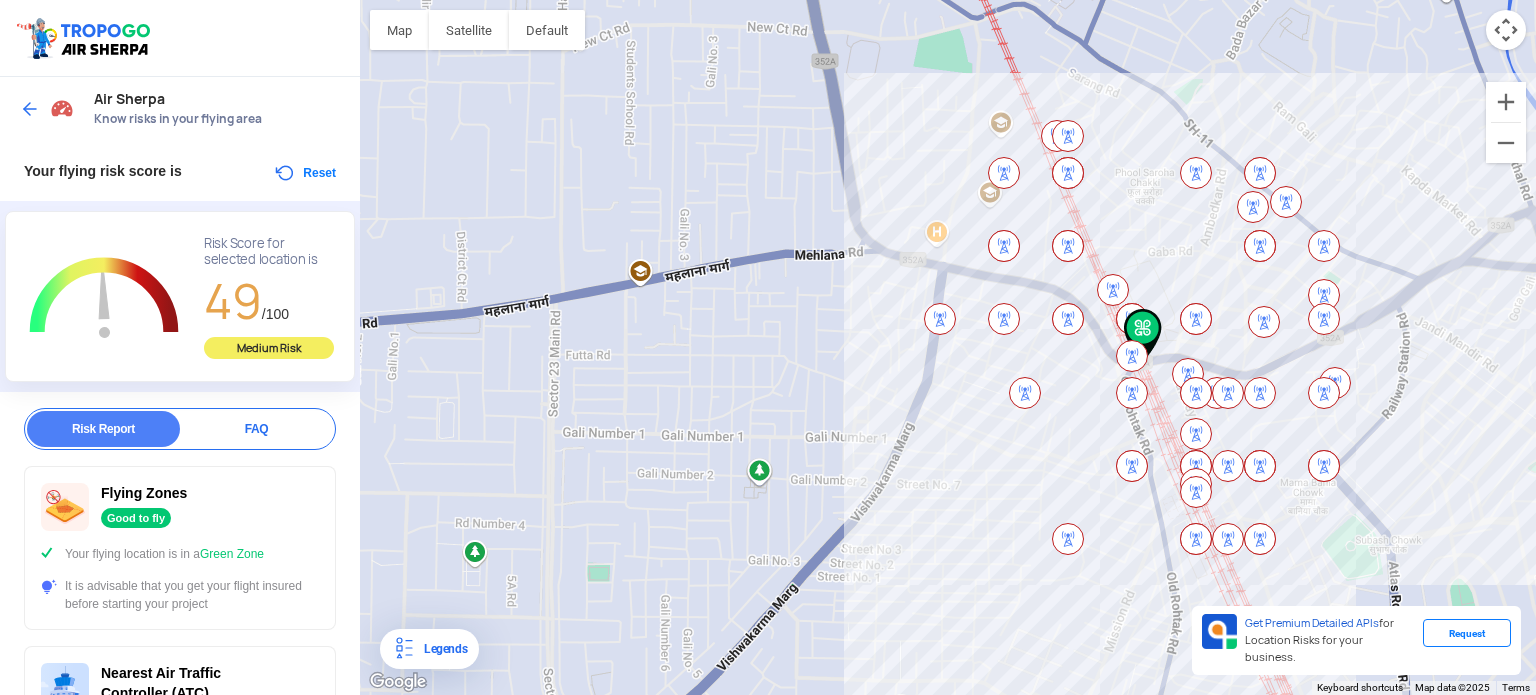 click on "To navigate, press the arrow keys." 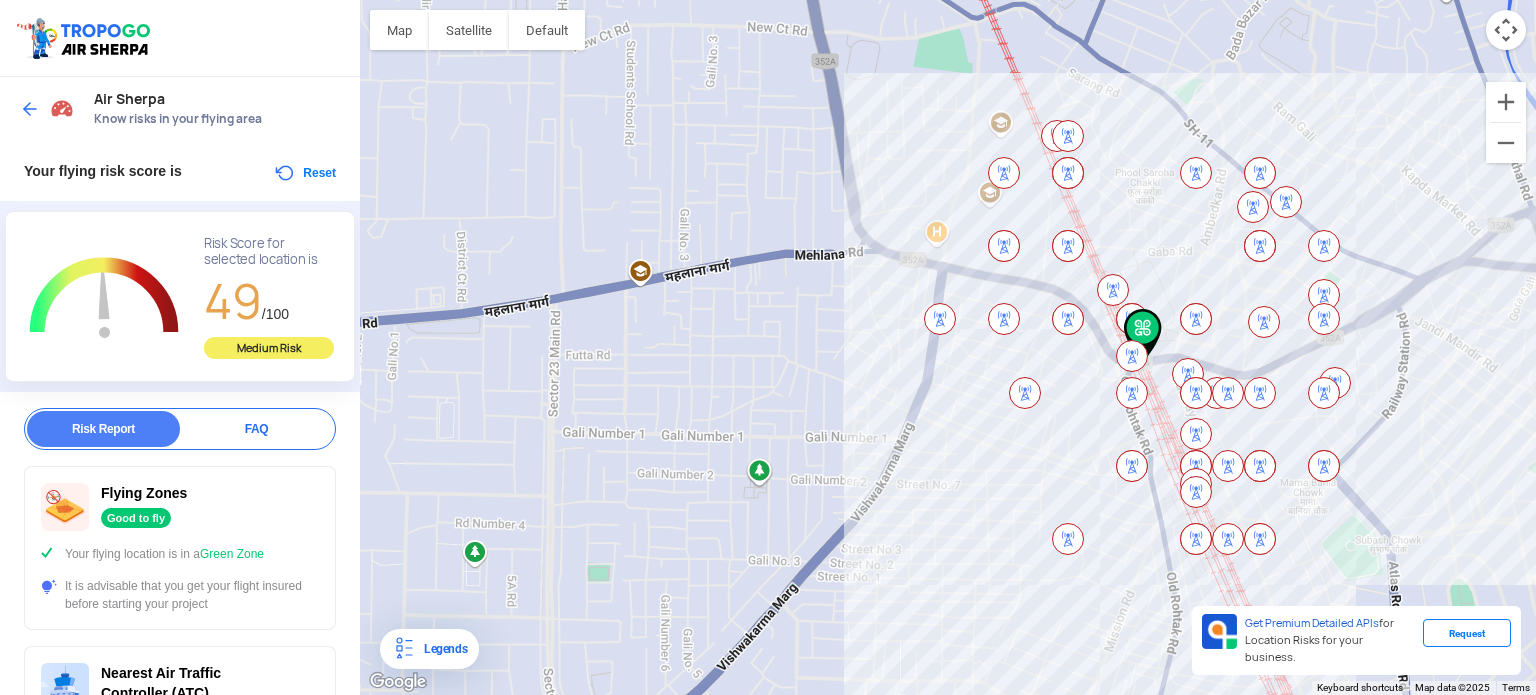 click on "Reset" at bounding box center [304, 173] 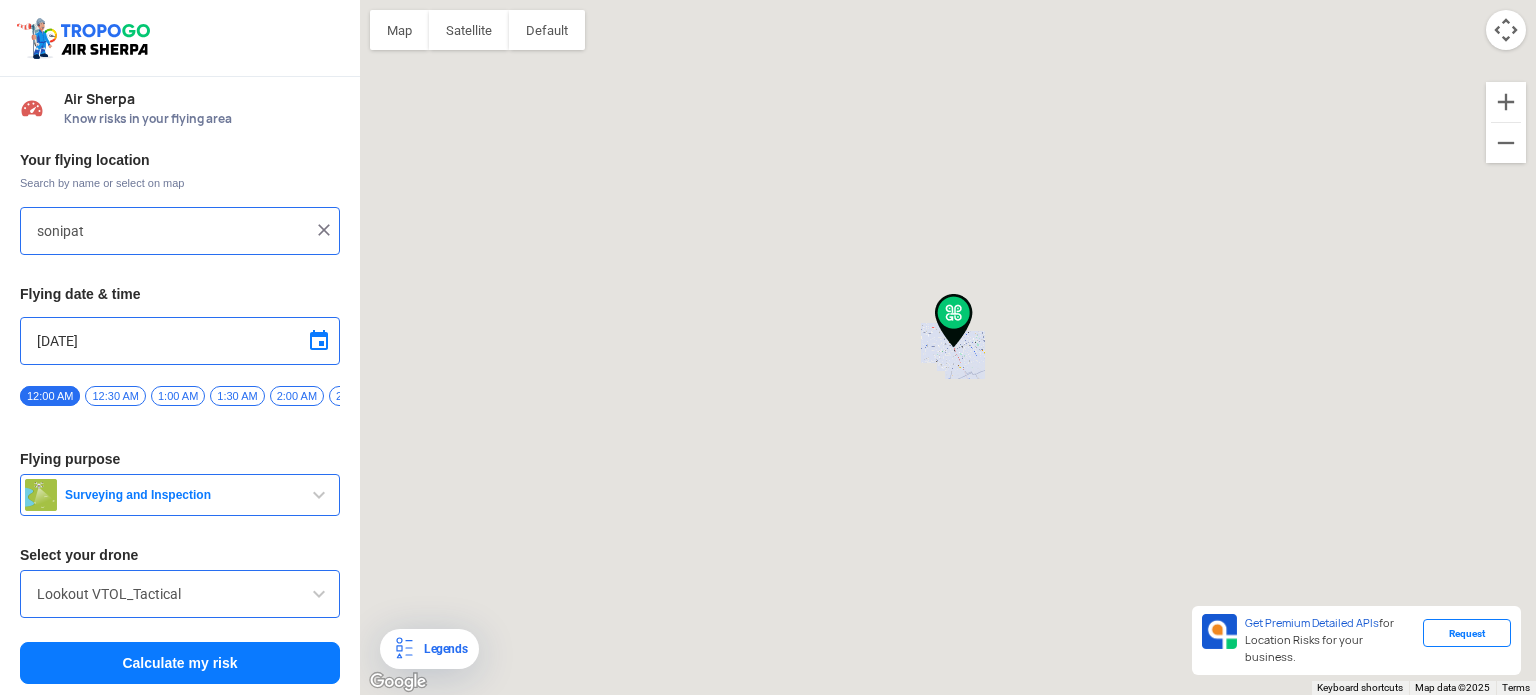 type on "Railway Quarters, Indira Colony, [CITY], [STATE] 131001, India" 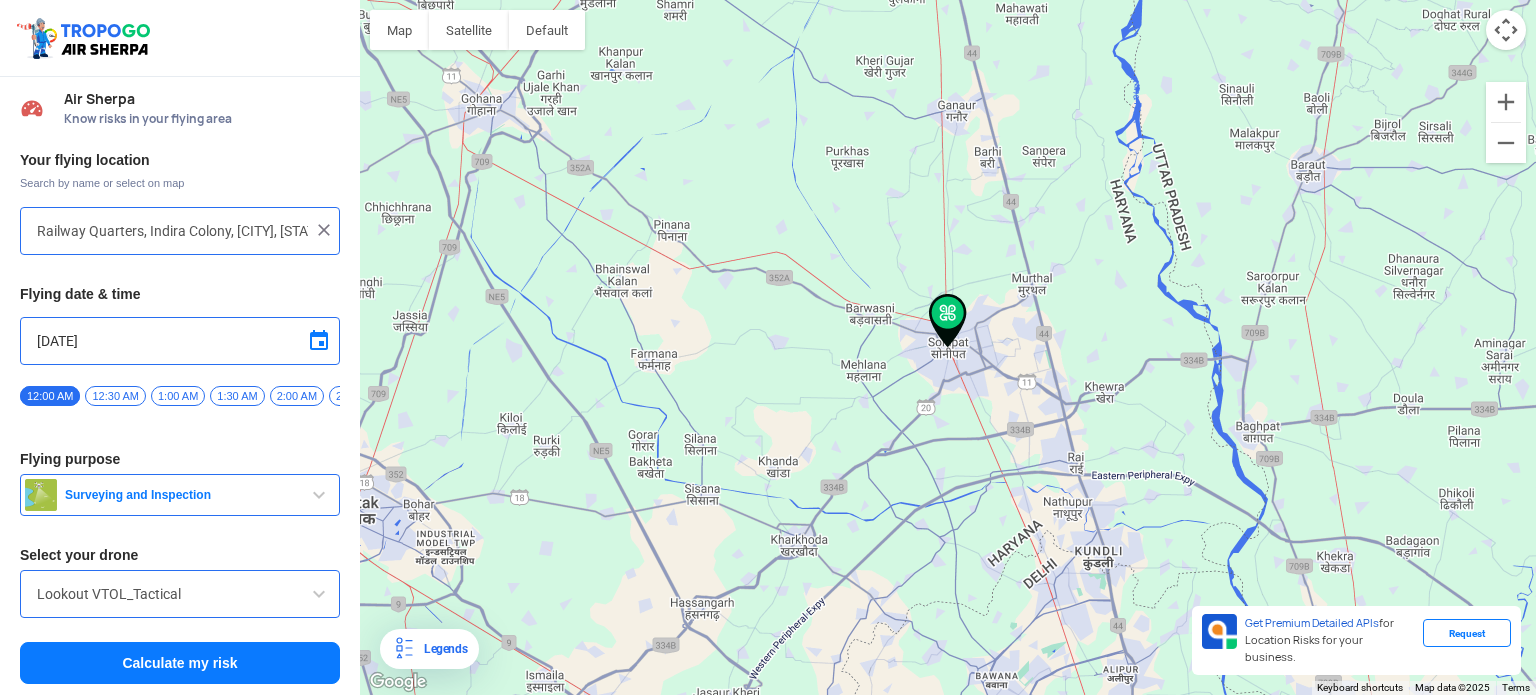 click at bounding box center (324, 230) 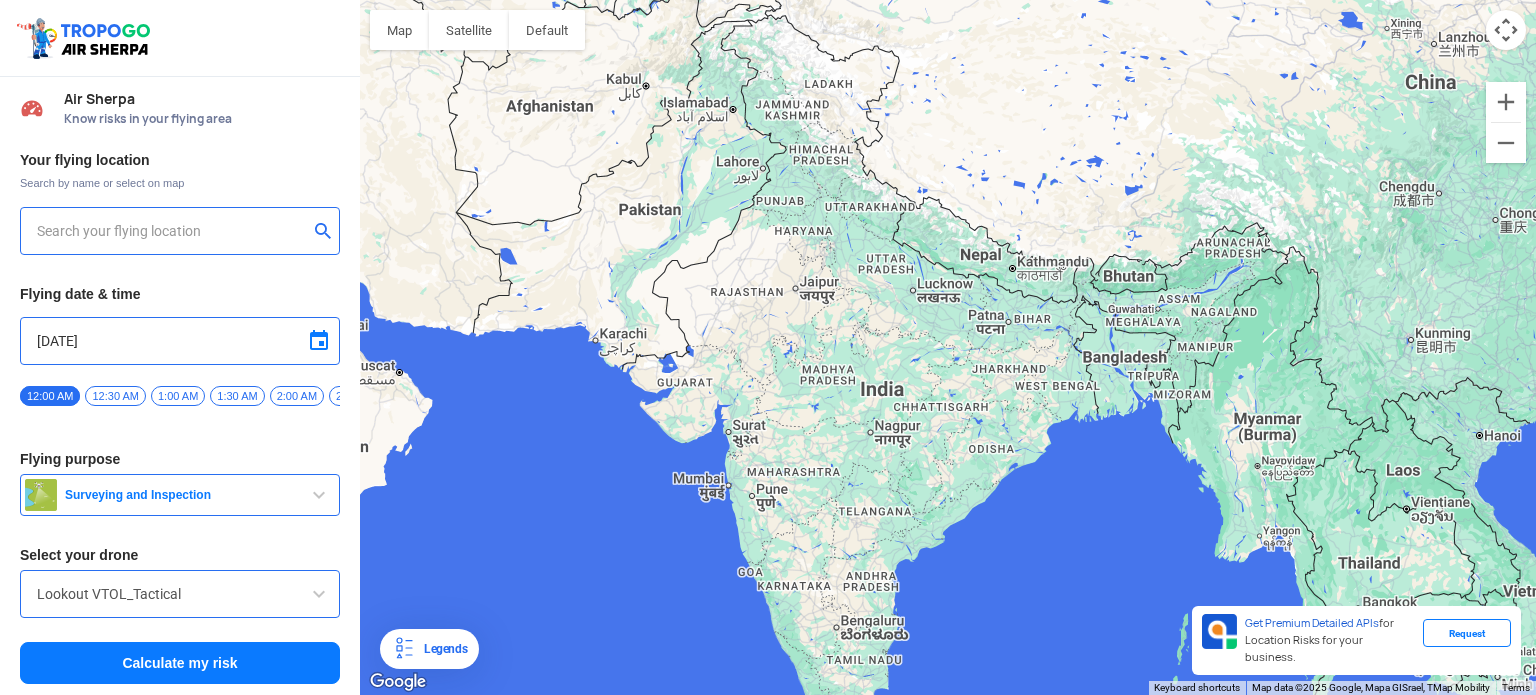 click at bounding box center (172, 231) 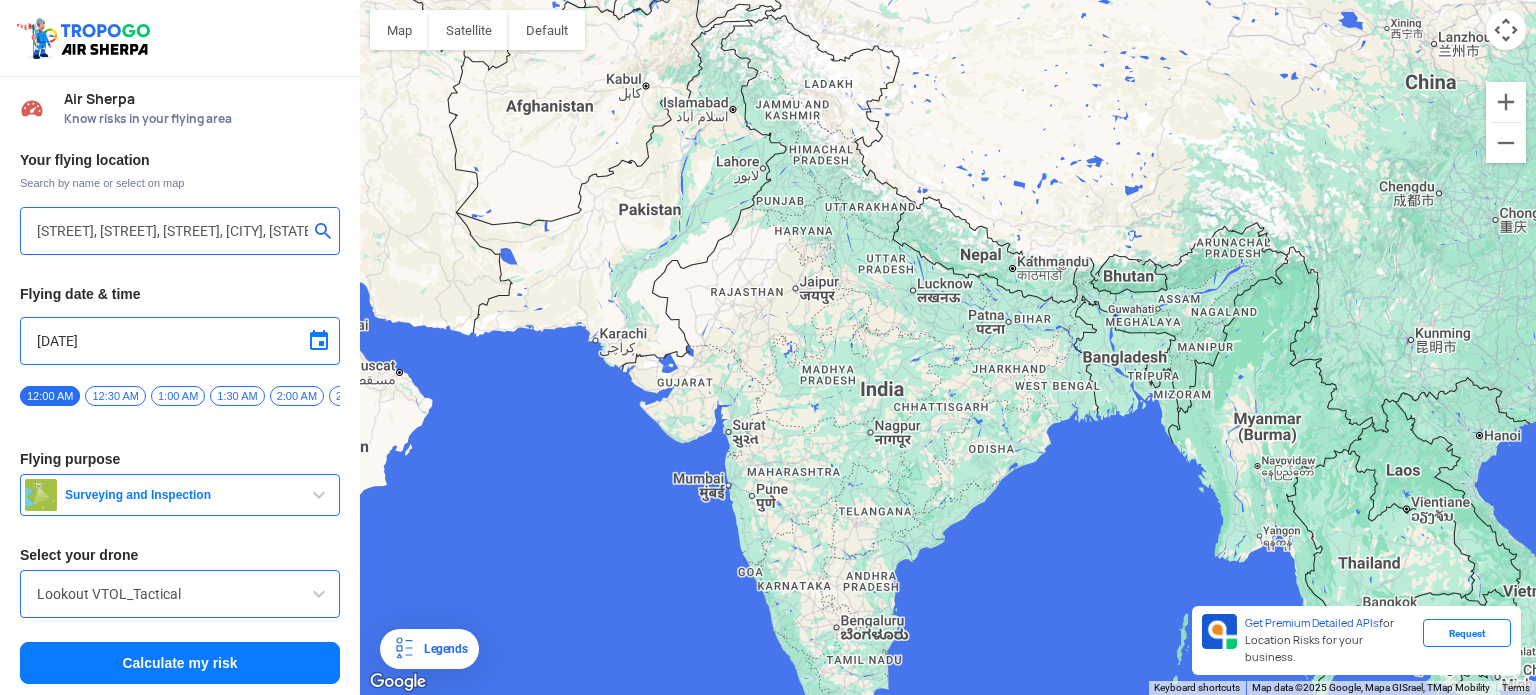 type on "[STREET], [STREET], [CITY], [POSTAL_CODE], [COUNTRY]" 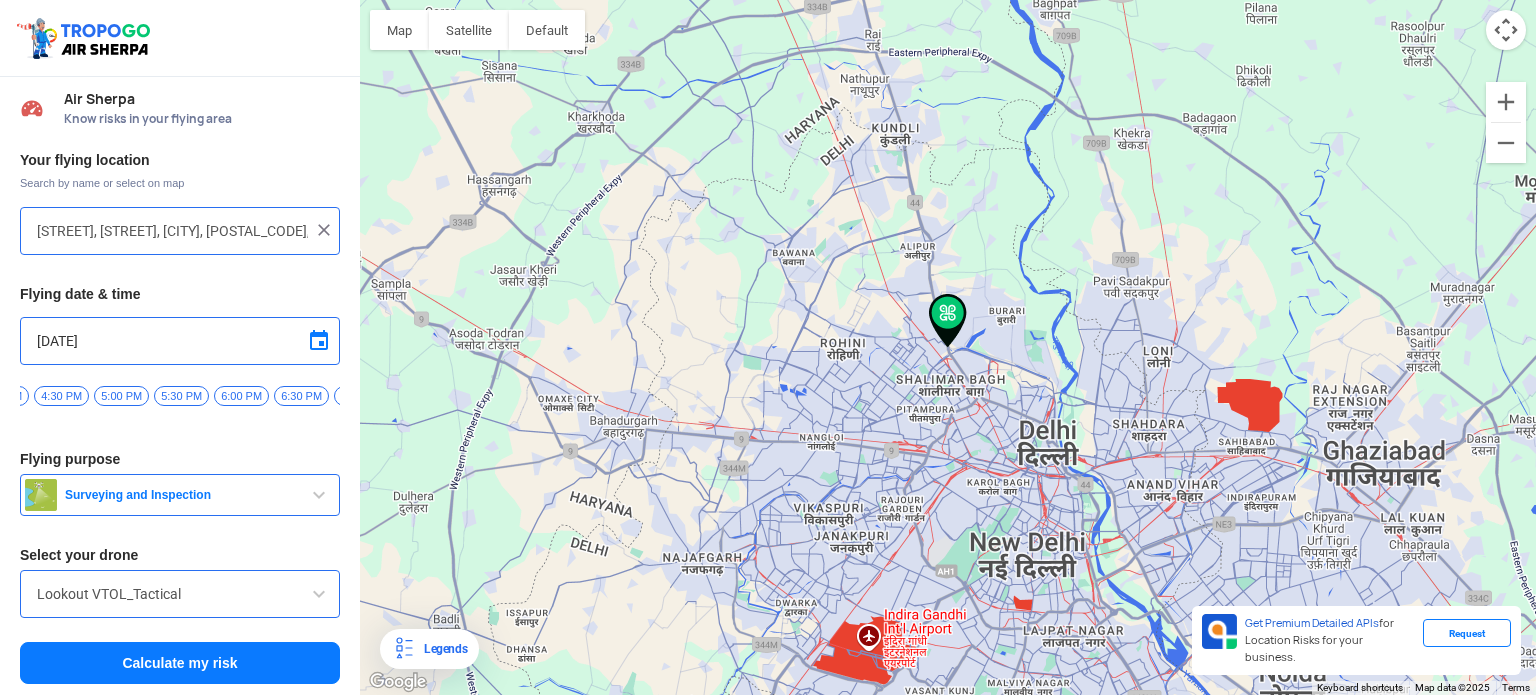 scroll, scrollTop: 0, scrollLeft: 1903, axis: horizontal 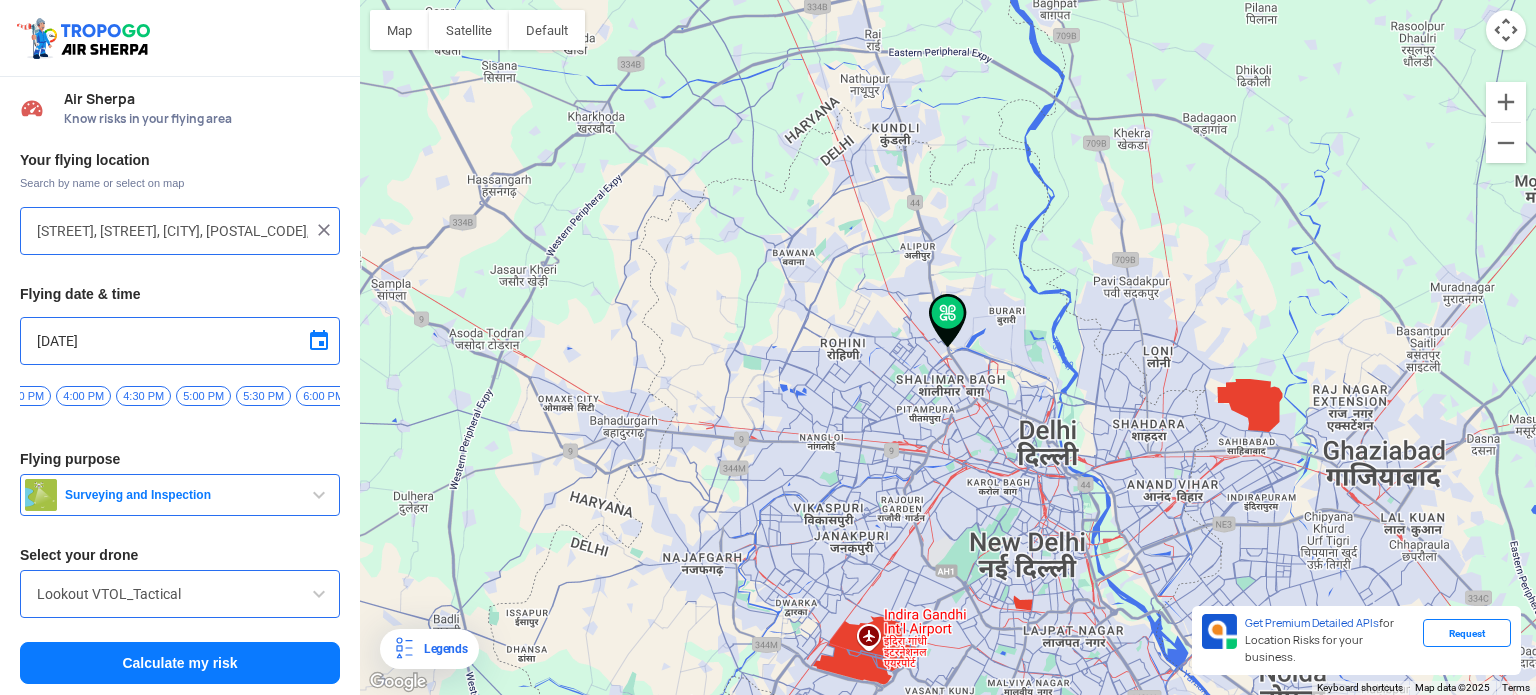 click on "5:30 PM" at bounding box center (263, 396) 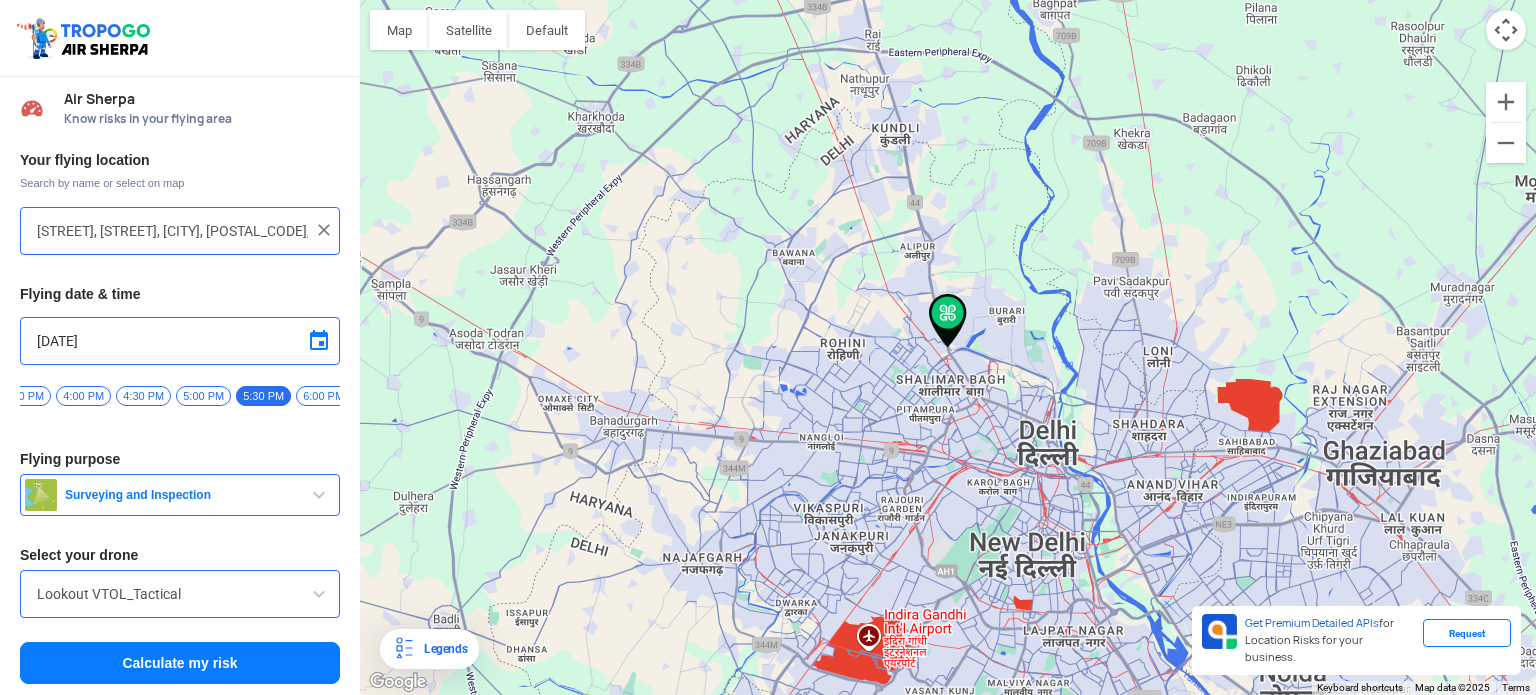 click on "Calculate my risk" at bounding box center (180, 663) 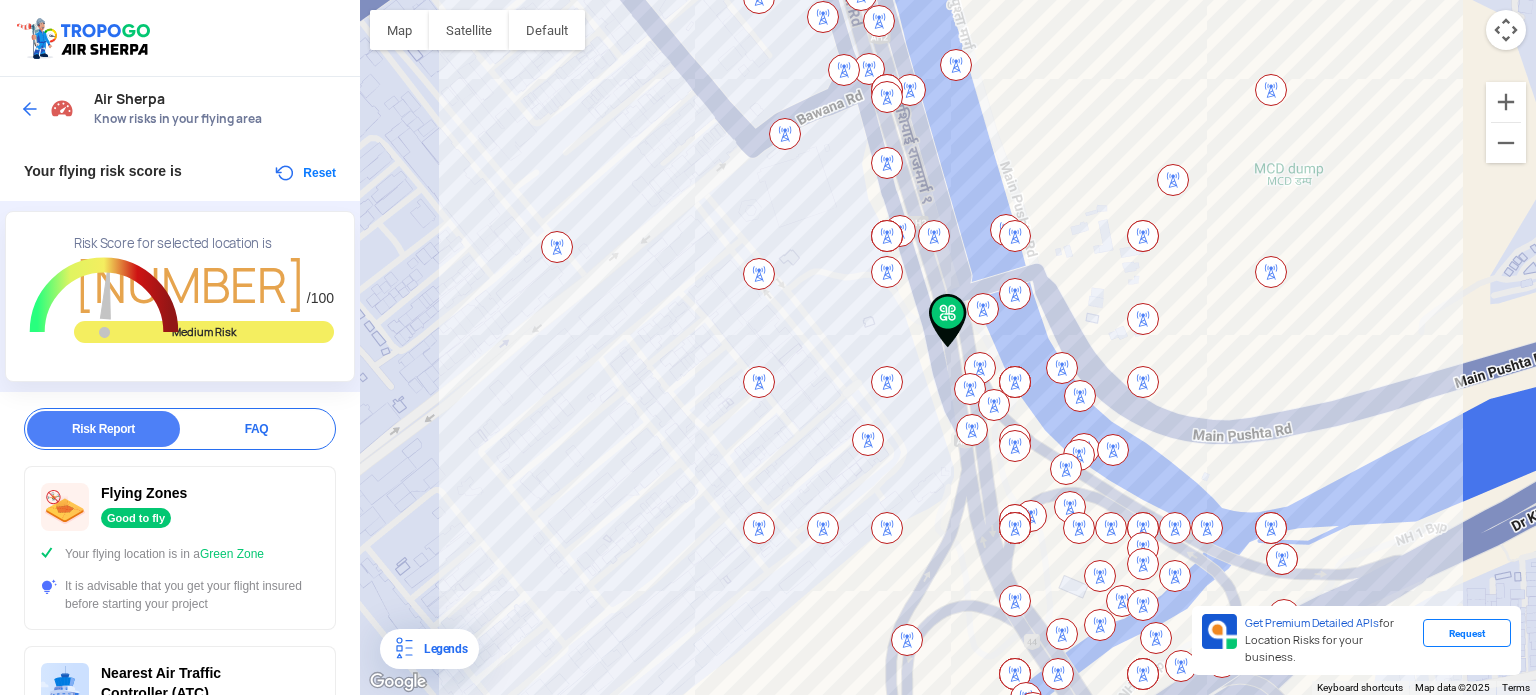 click on "Legends" at bounding box center [441, 649] 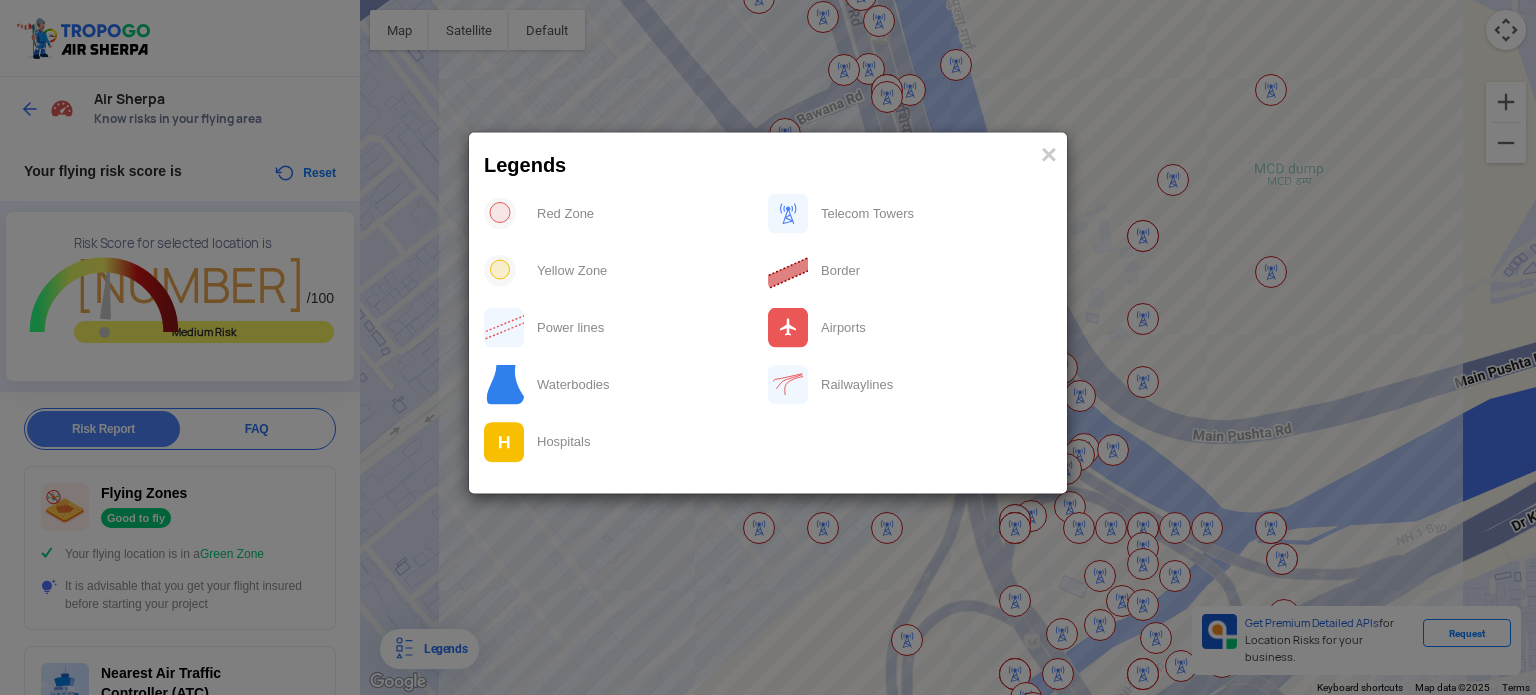 click on "Legends × Red Zone Telecom Towers Yellow Zone Border Power lines Airports Waterbodies Railwaylines Hospitals" 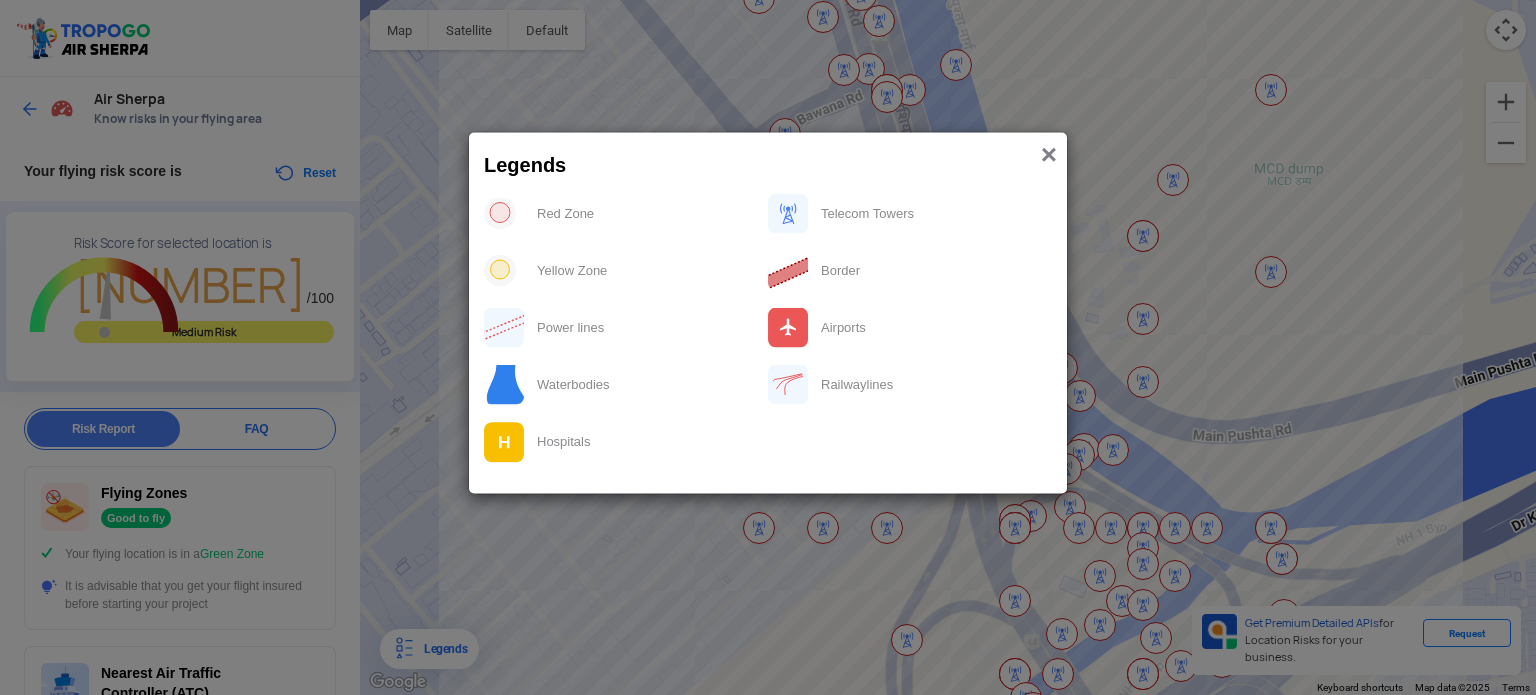 click on "Legends ×" 